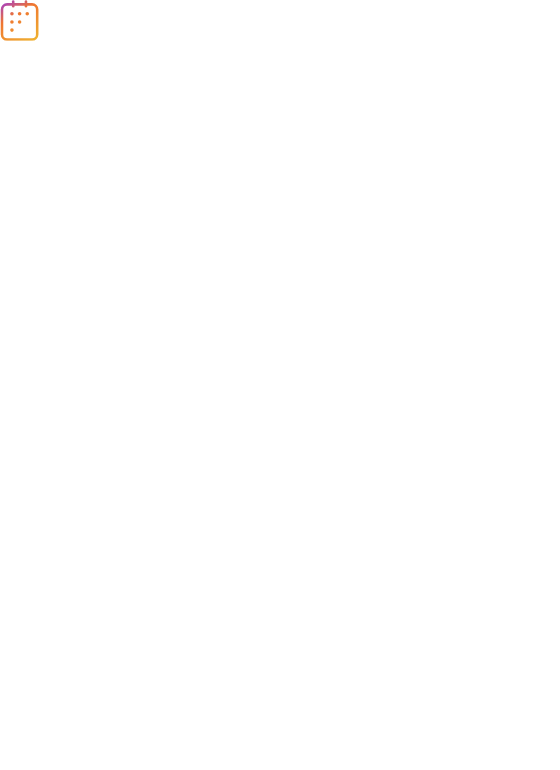 scroll, scrollTop: 0, scrollLeft: 0, axis: both 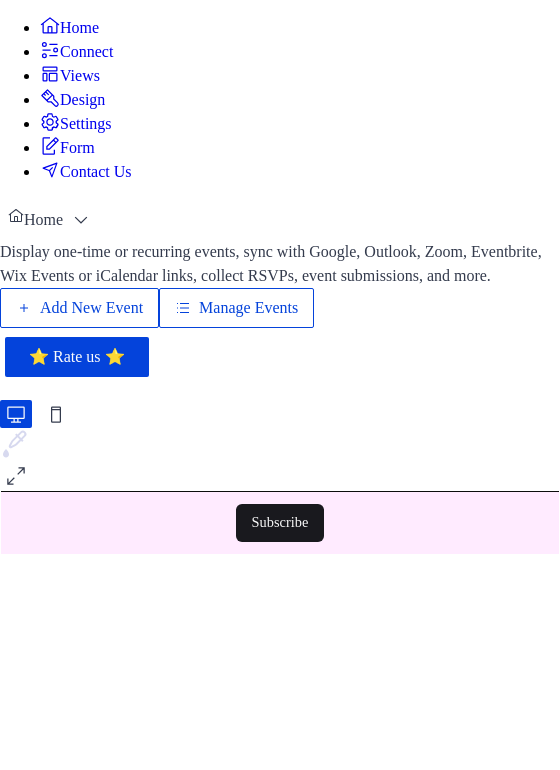 click on "Add New Event" at bounding box center [91, 308] 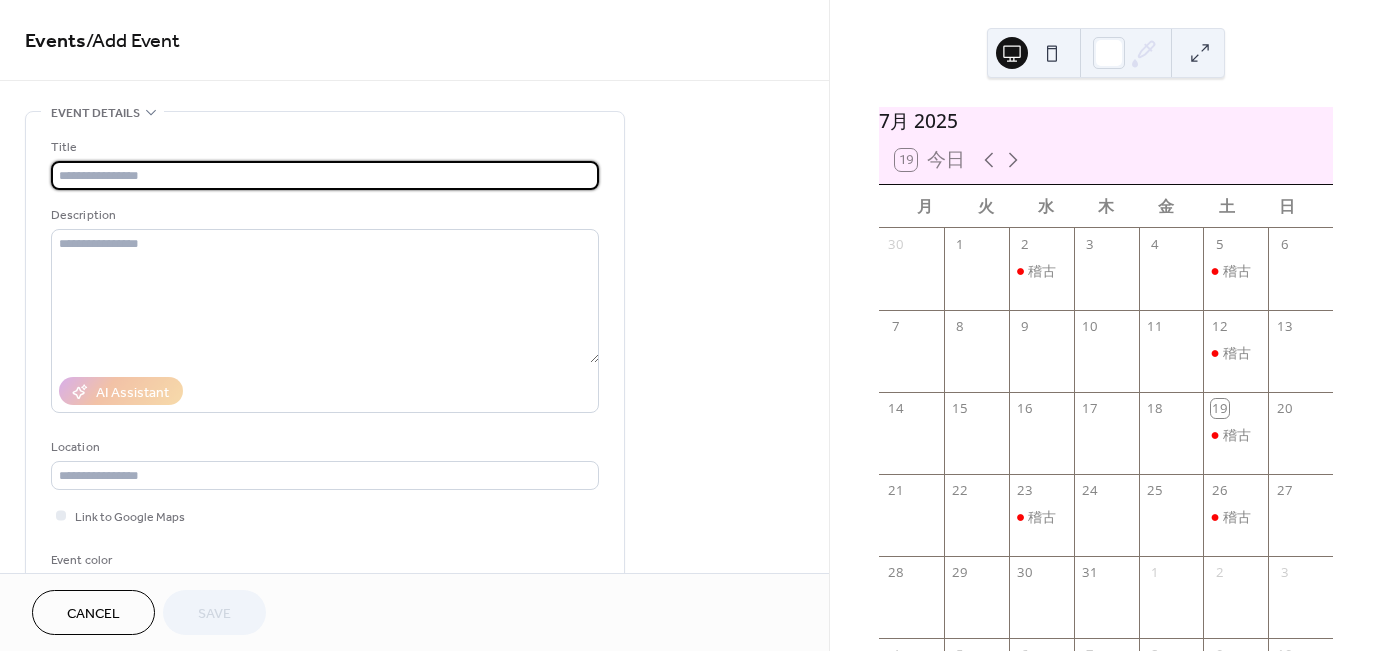 scroll, scrollTop: 0, scrollLeft: 0, axis: both 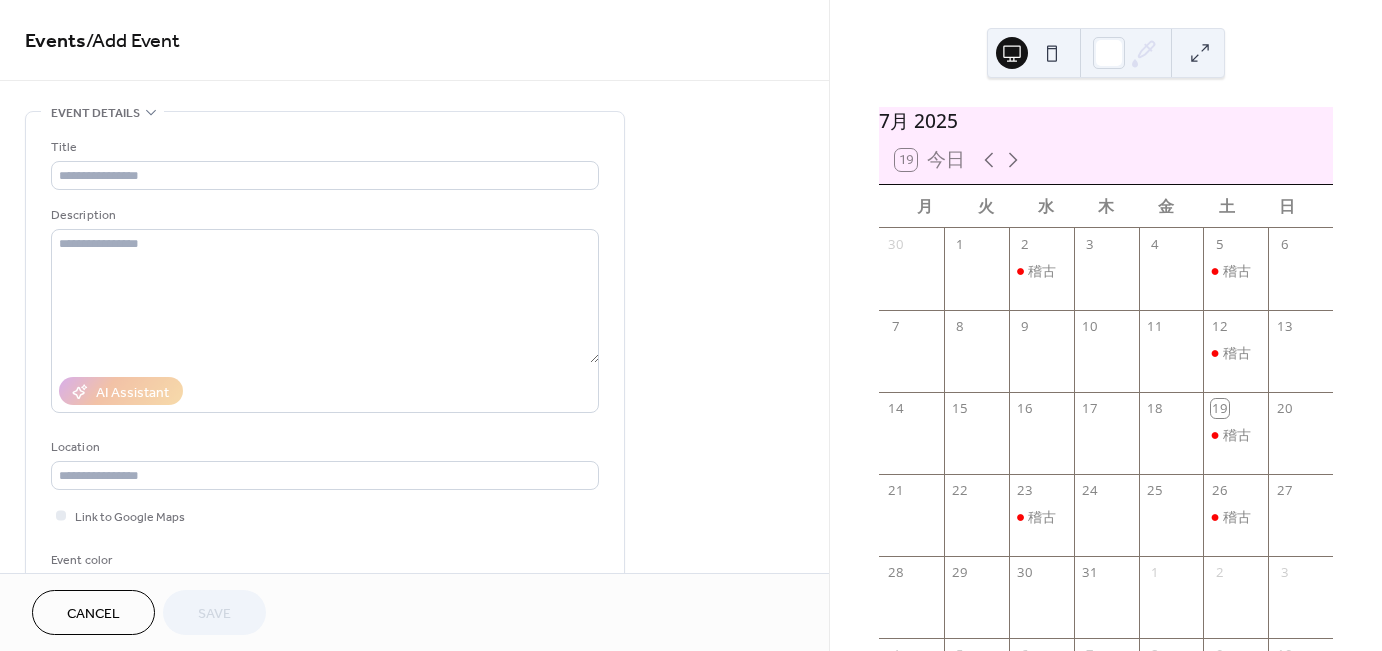 click on "Events" at bounding box center (55, 41) 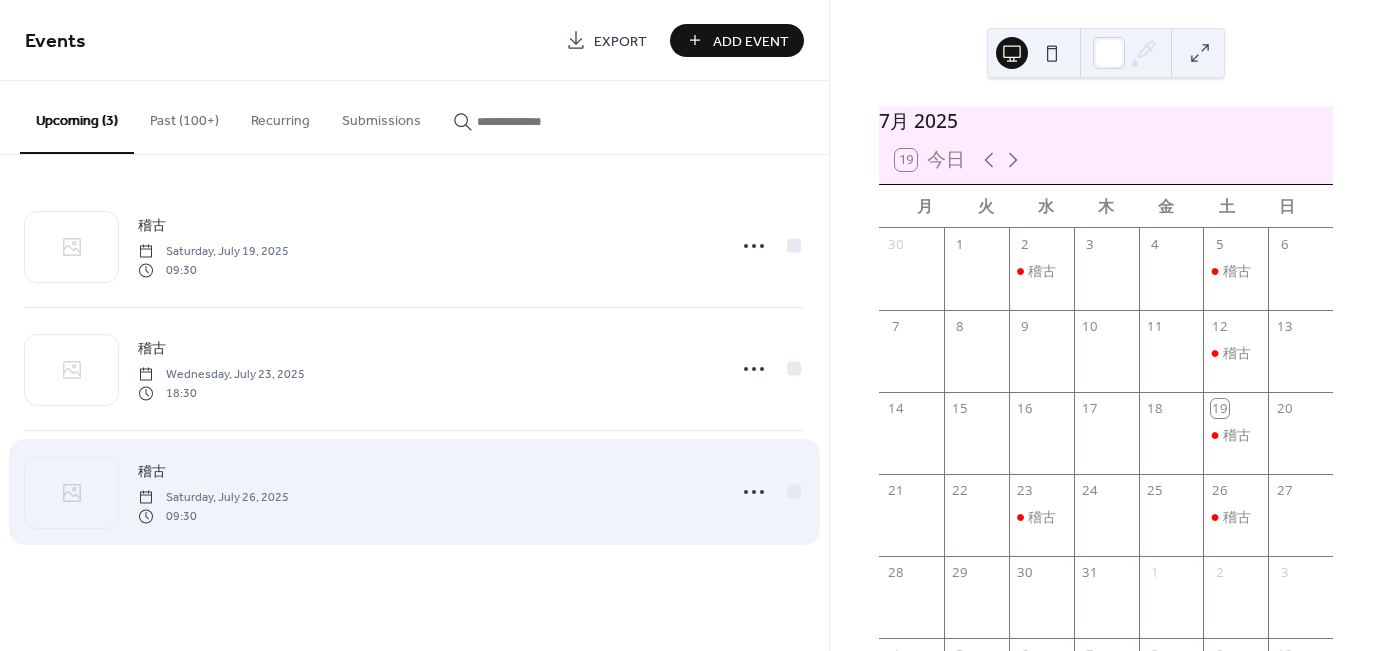 click on "Saturday, July 26, 2025" at bounding box center [213, 498] 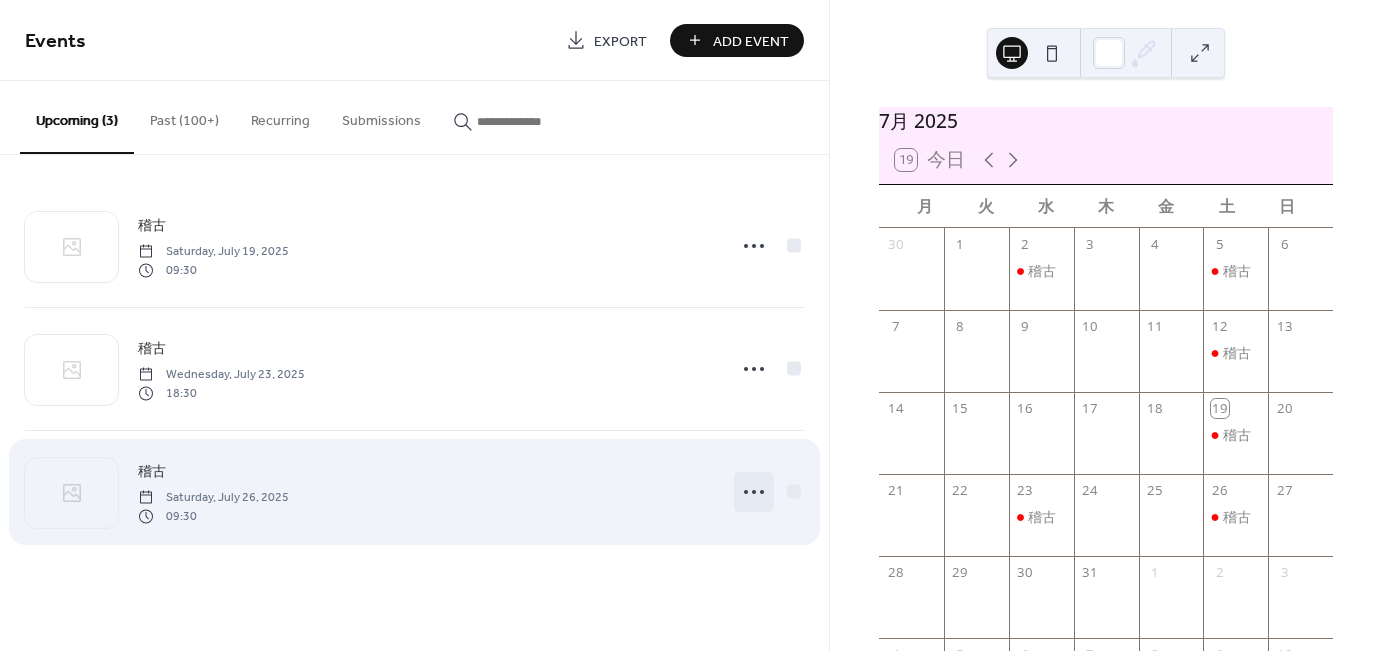 click 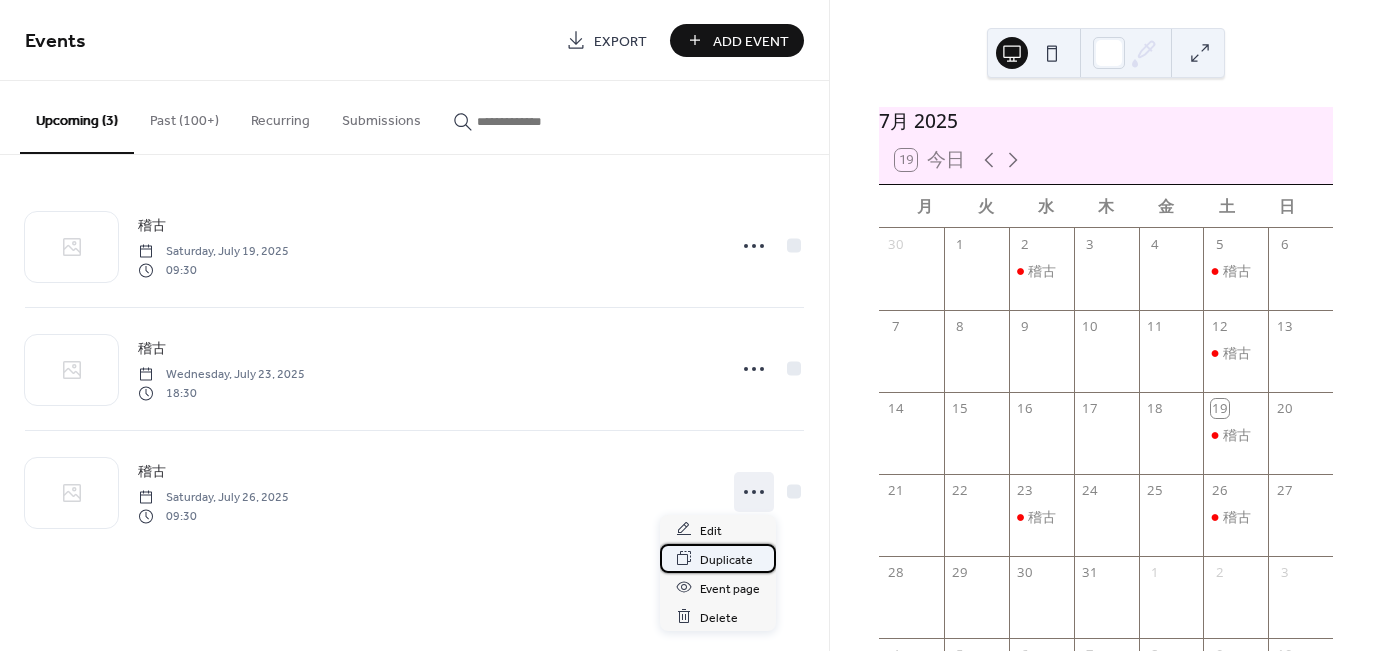 click on "Duplicate" at bounding box center (726, 559) 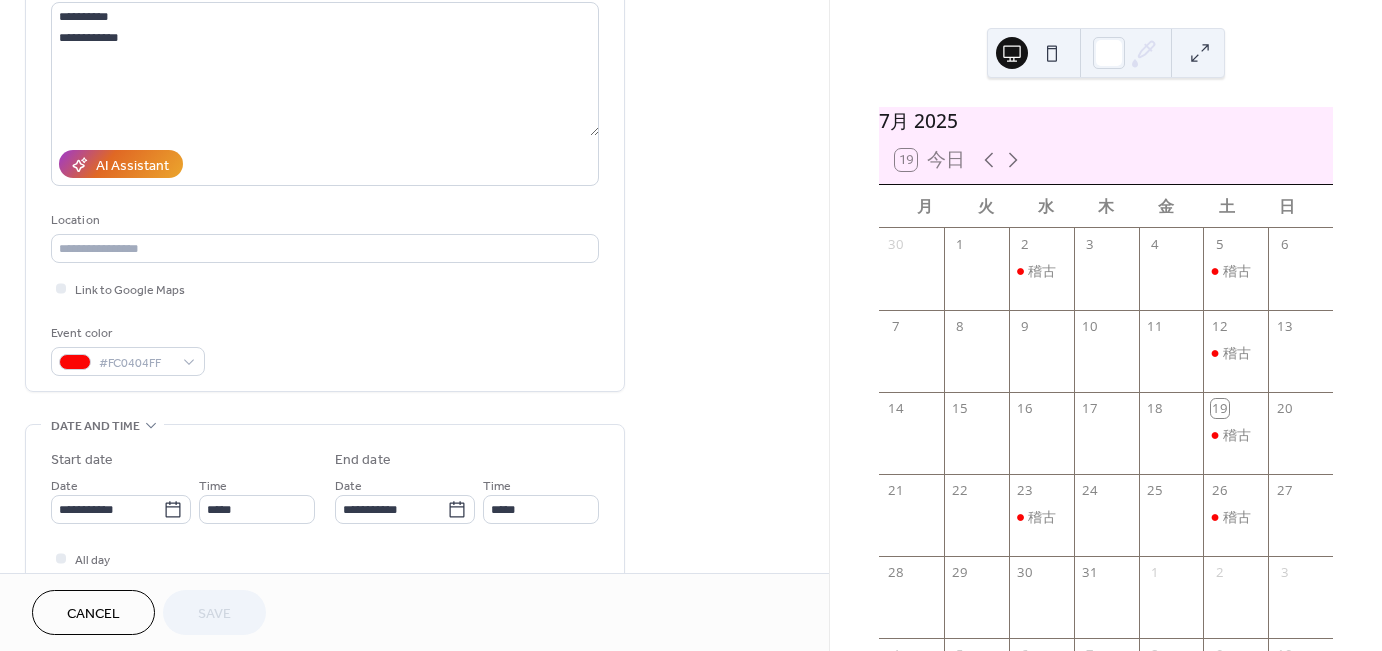 scroll, scrollTop: 400, scrollLeft: 0, axis: vertical 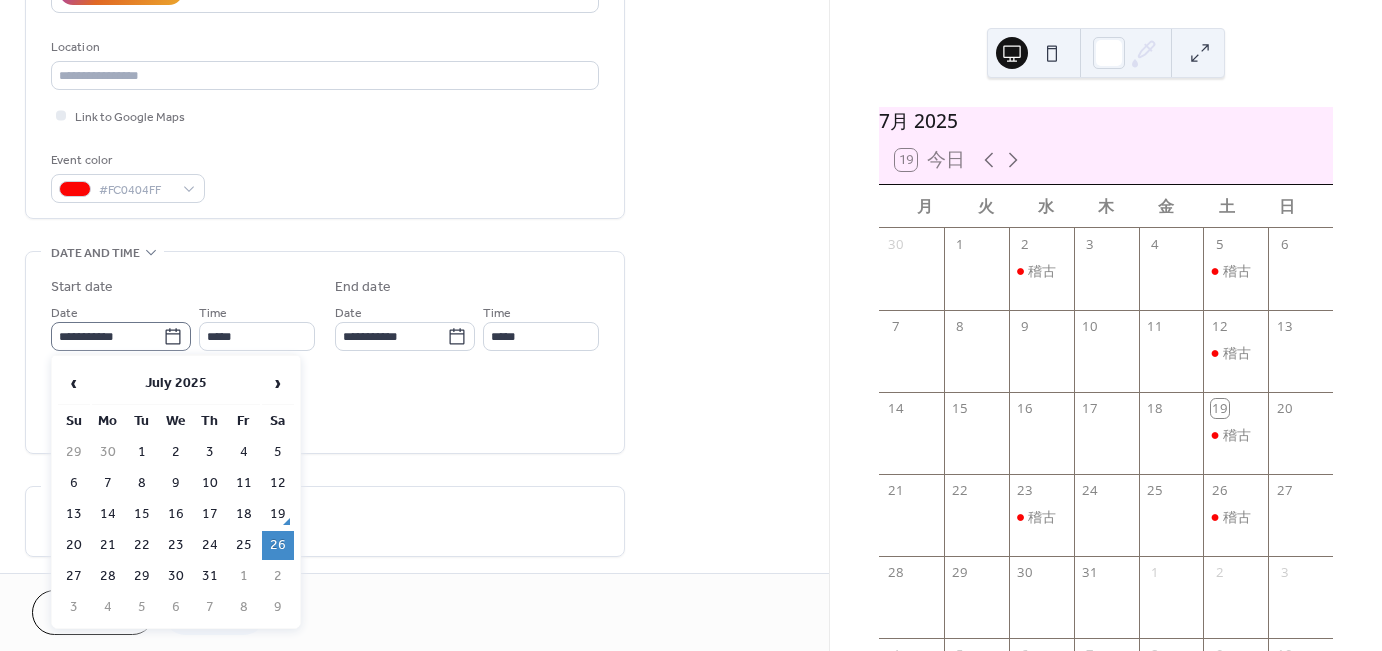 click 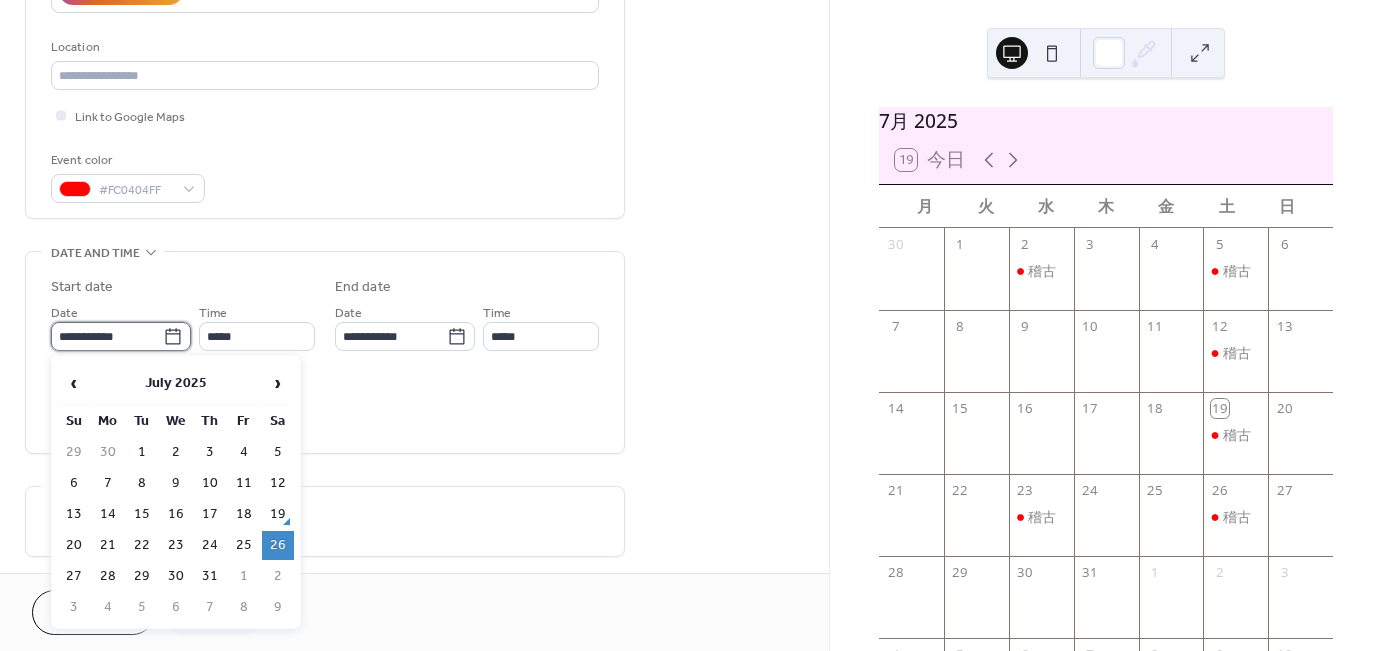 click on "**********" at bounding box center (107, 336) 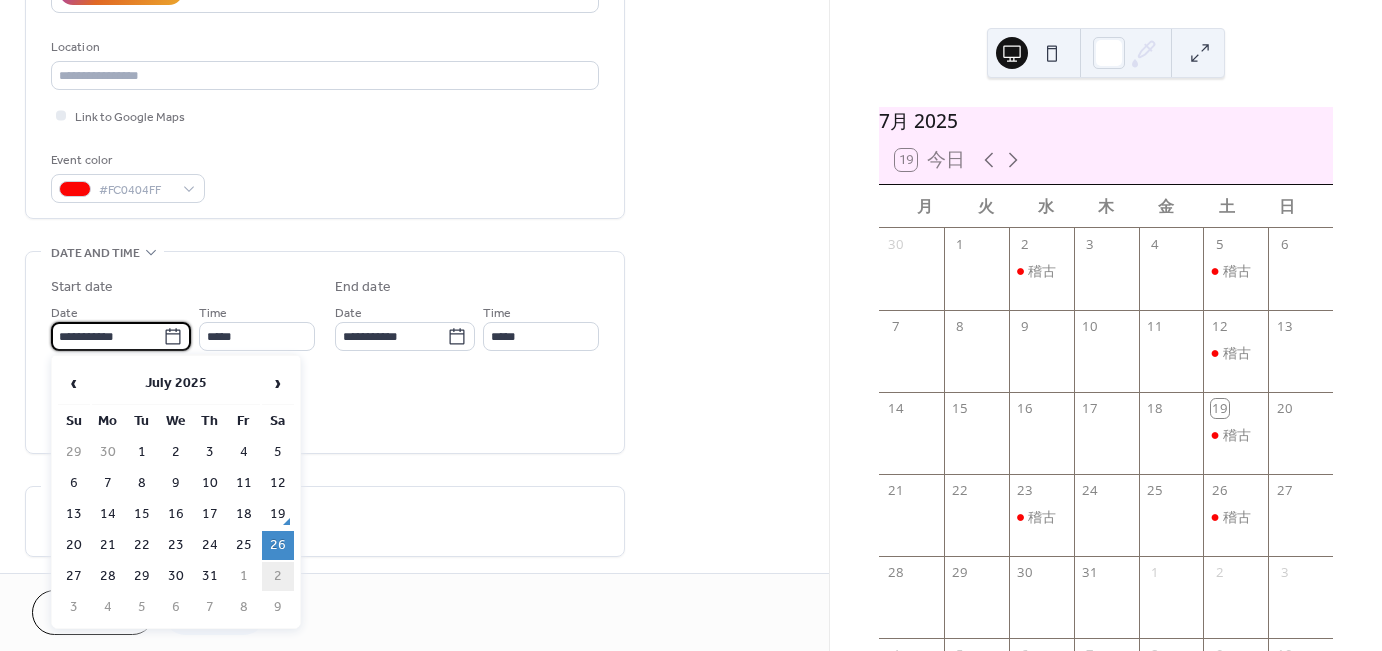 click on "2" at bounding box center [278, 576] 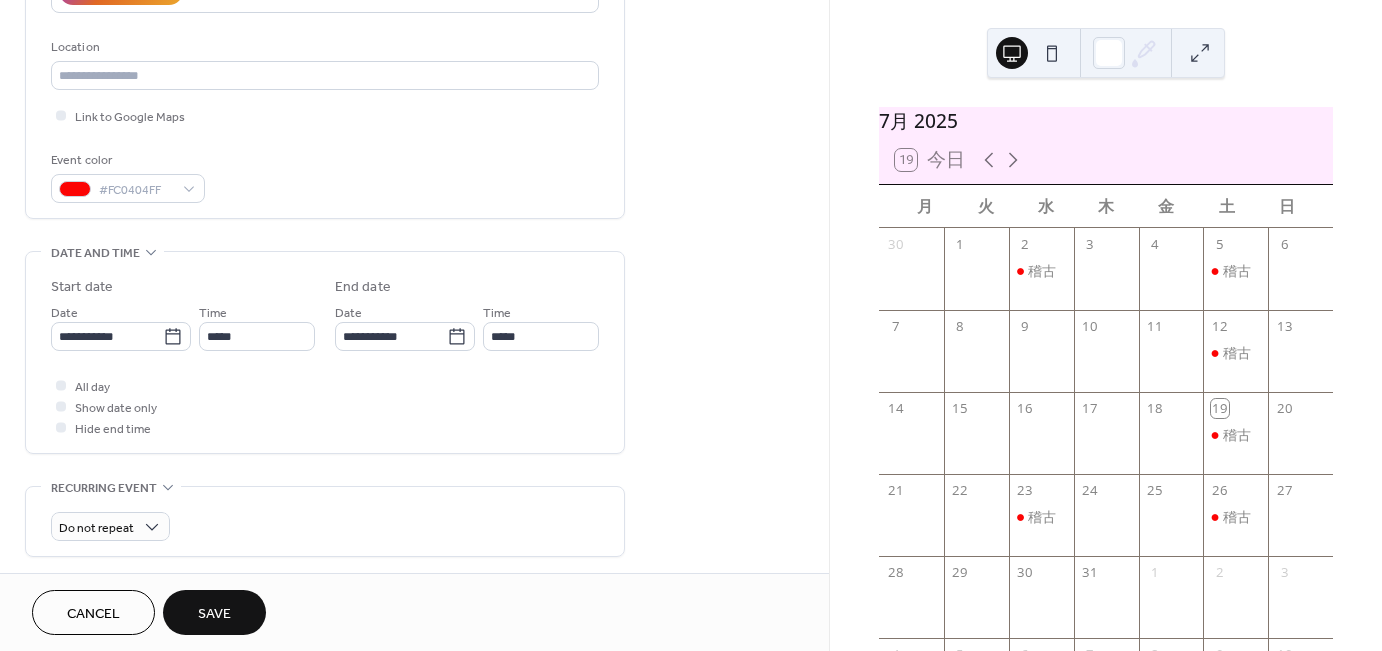 click on "Save" at bounding box center [214, 614] 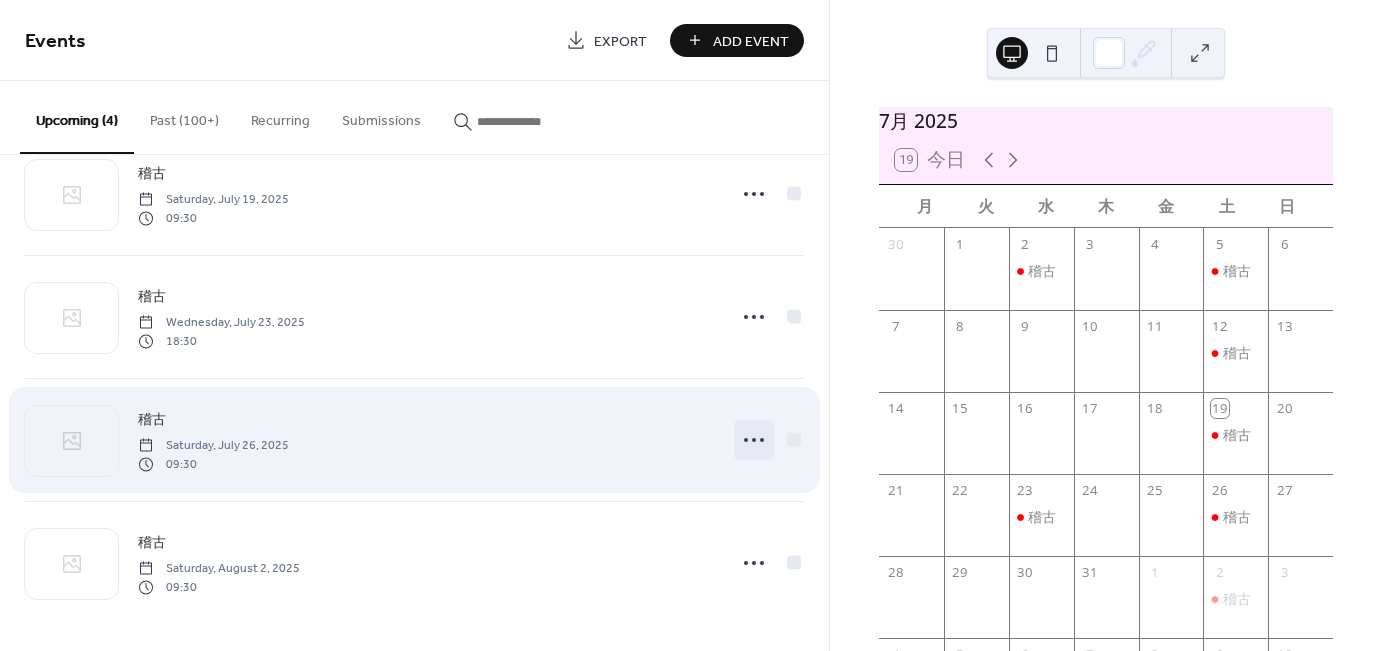 scroll, scrollTop: 53, scrollLeft: 0, axis: vertical 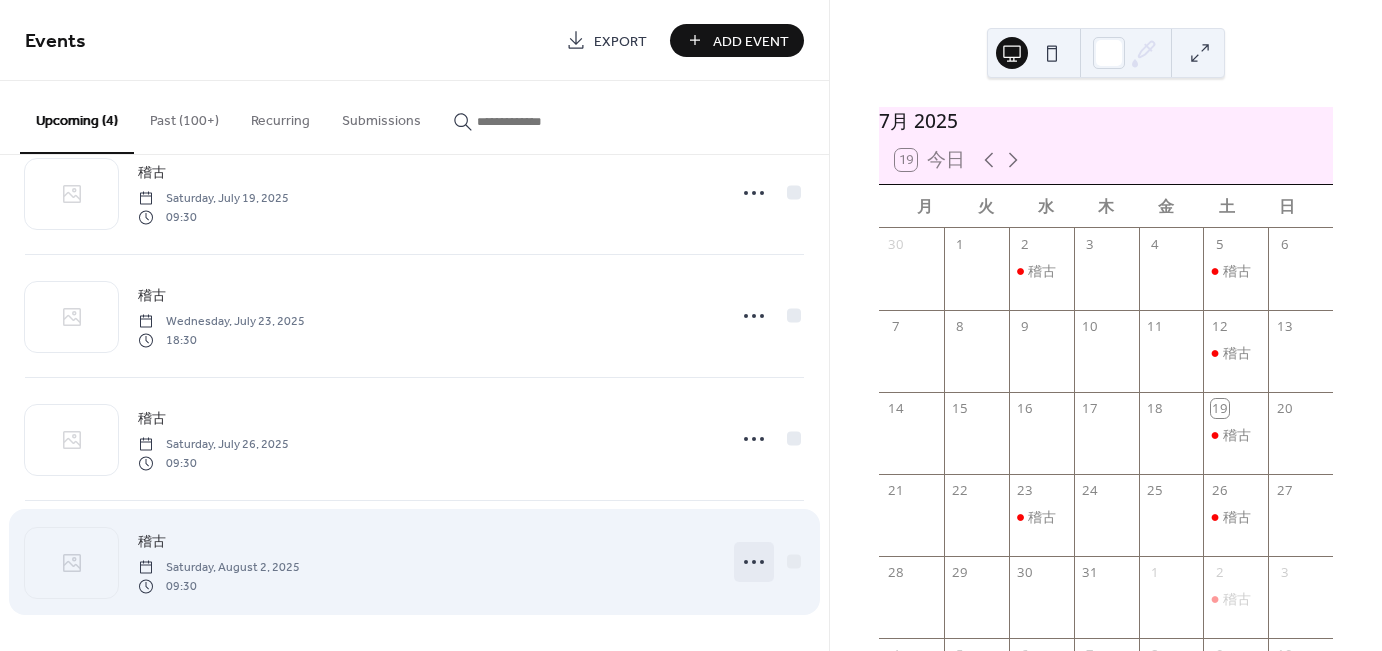 click 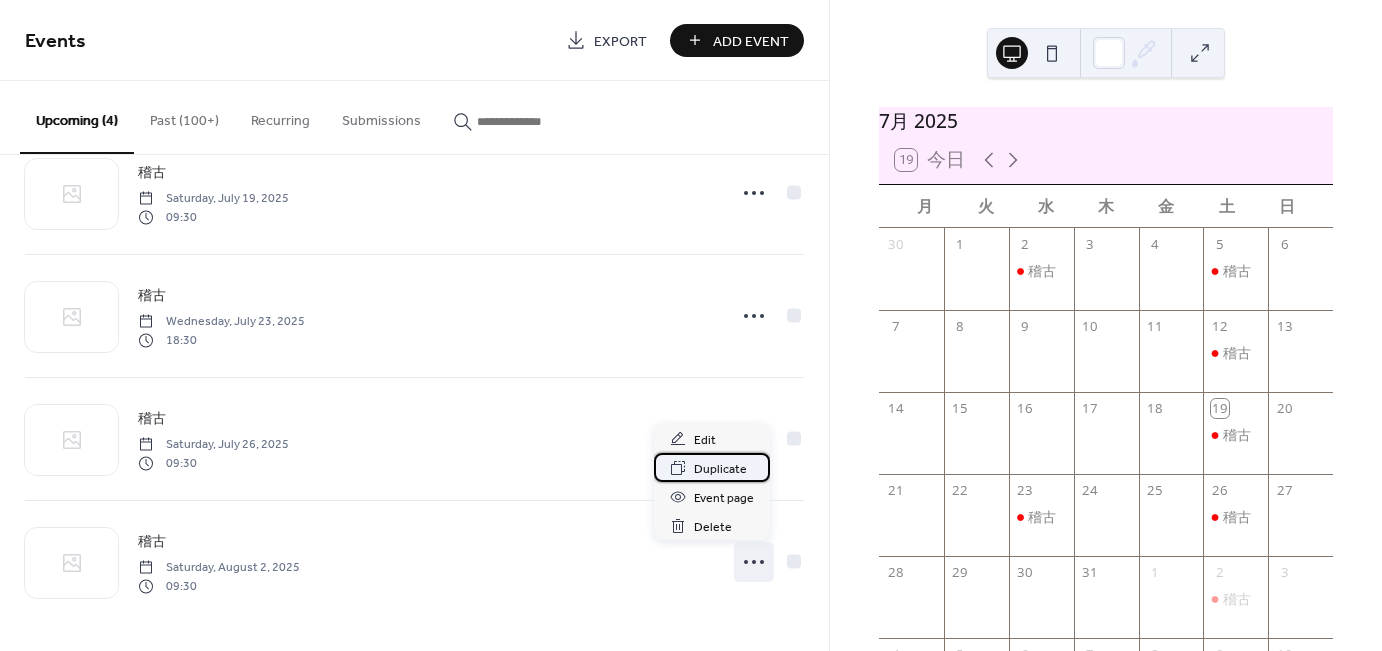 click on "Duplicate" at bounding box center (720, 469) 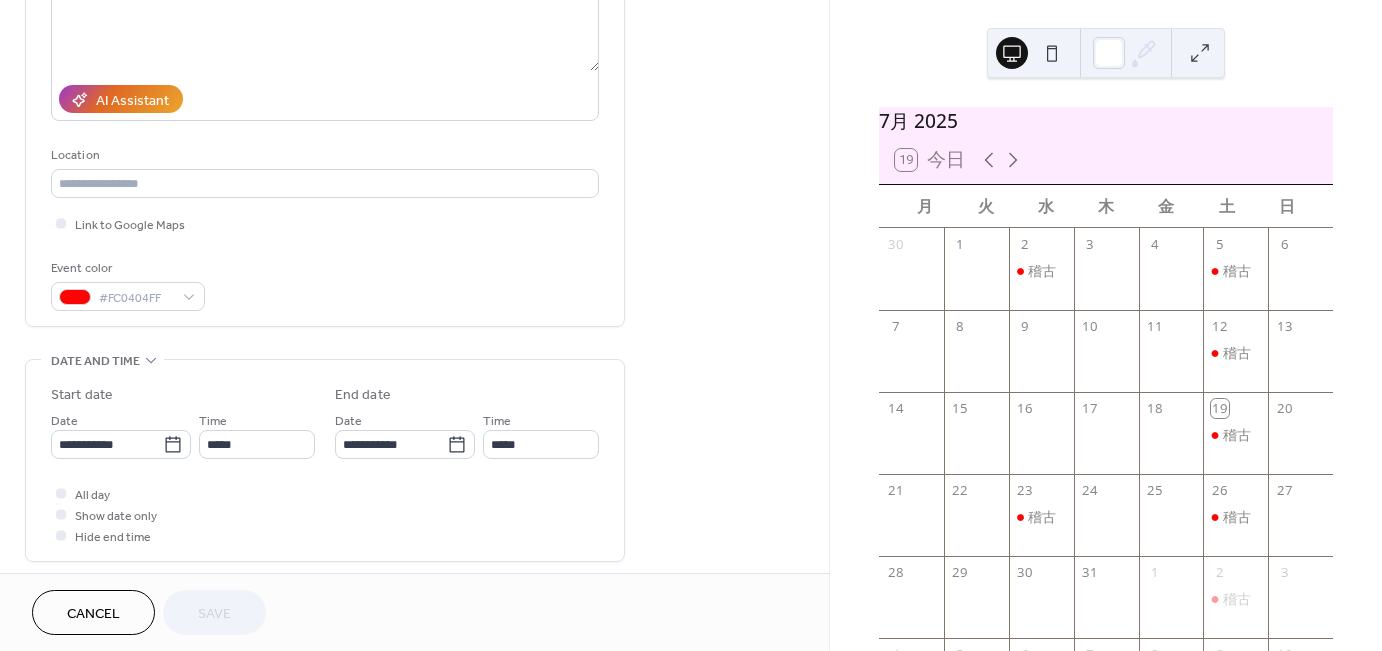 scroll, scrollTop: 300, scrollLeft: 0, axis: vertical 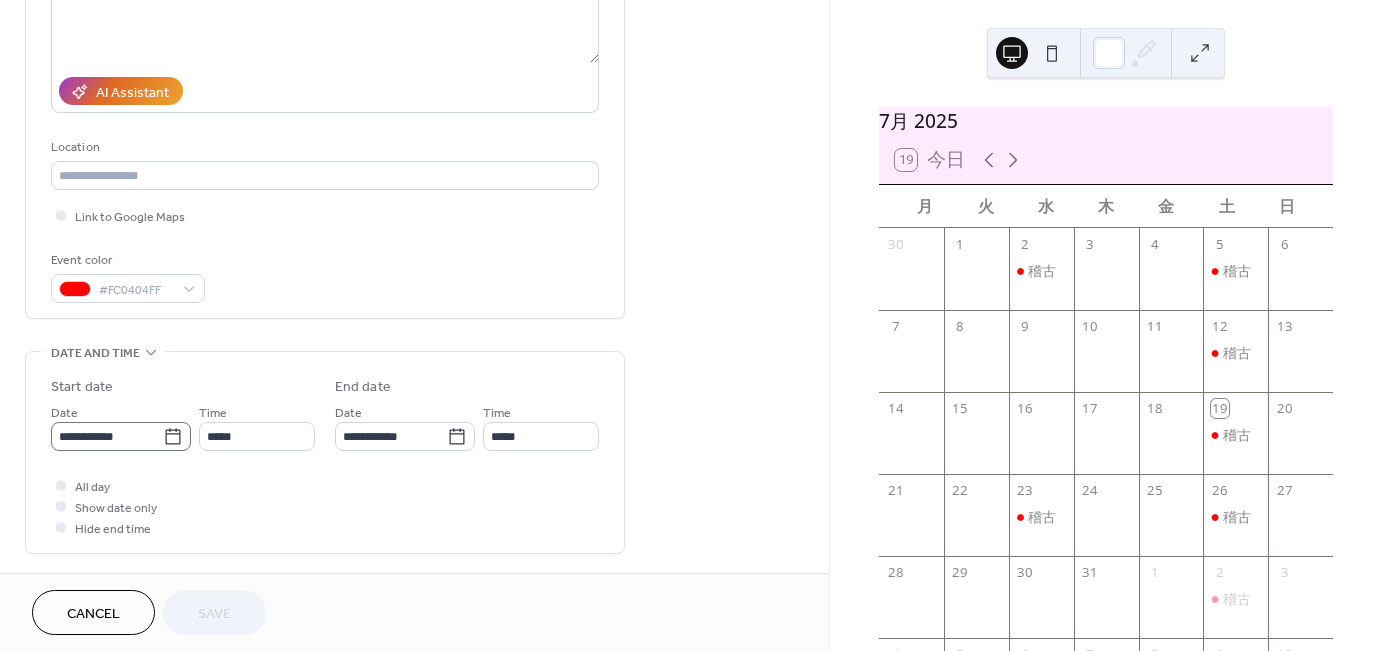 click 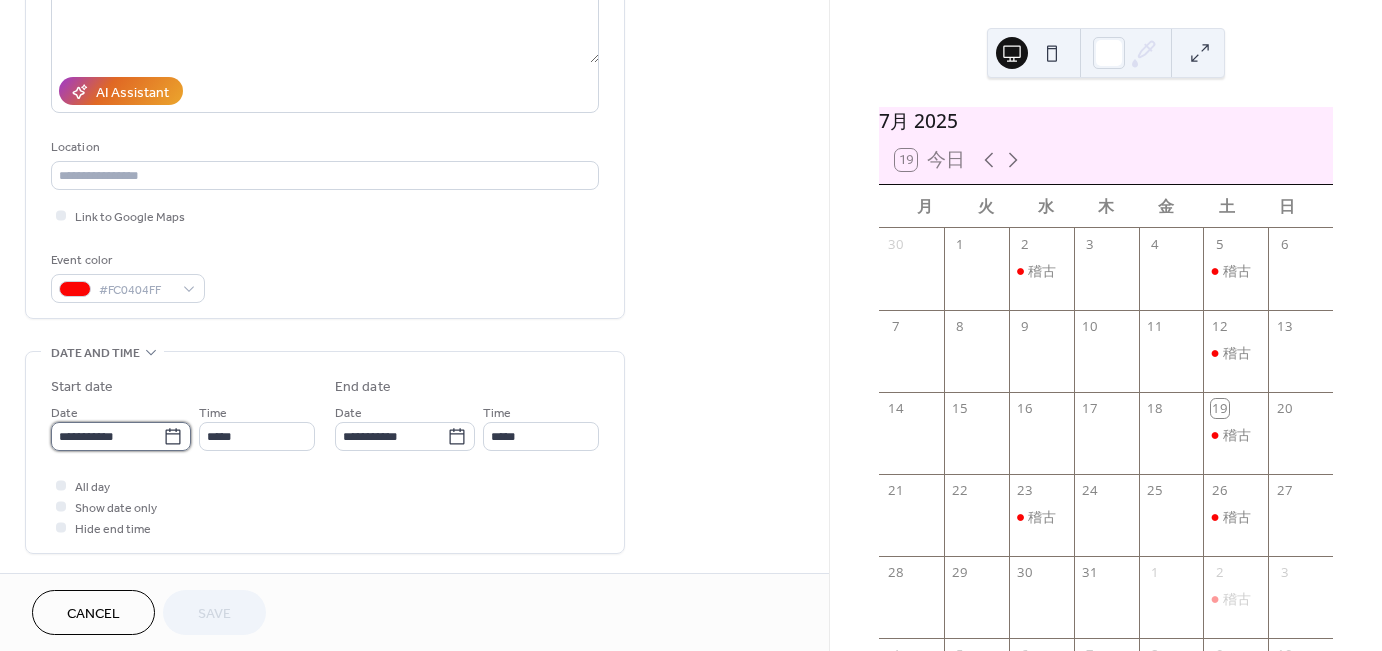 click on "**********" at bounding box center [107, 436] 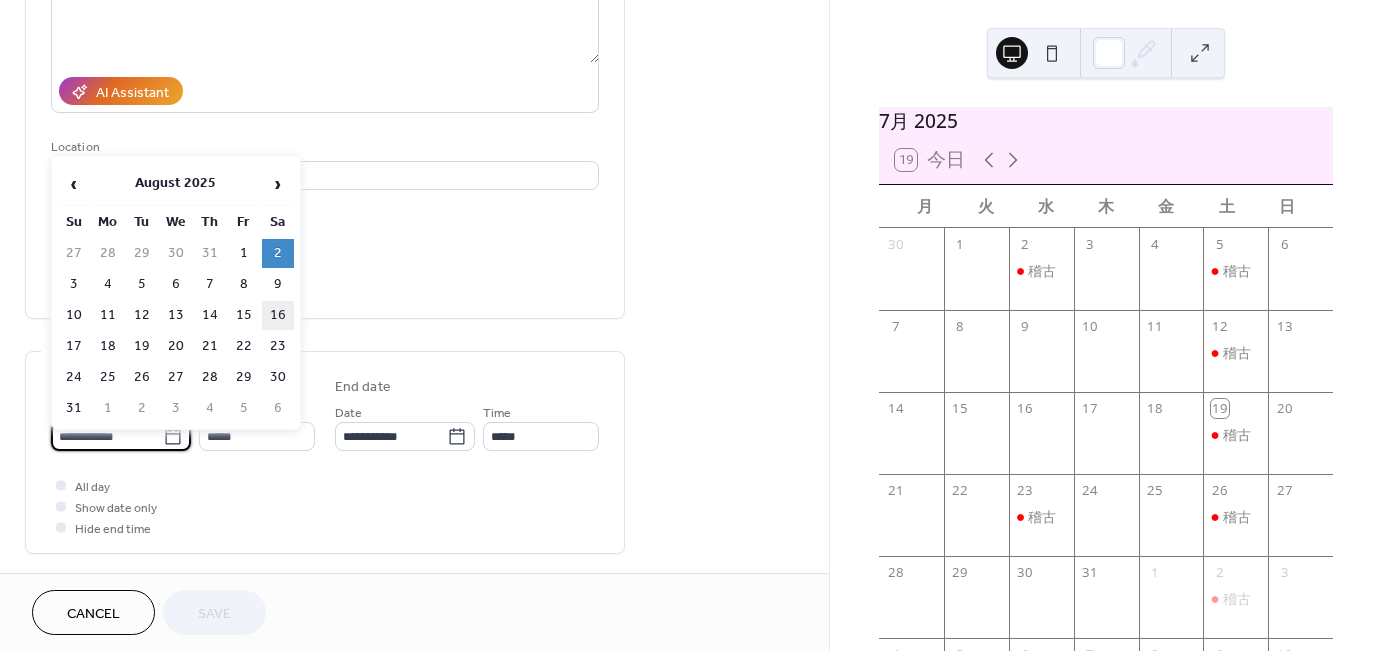 click on "16" at bounding box center [278, 315] 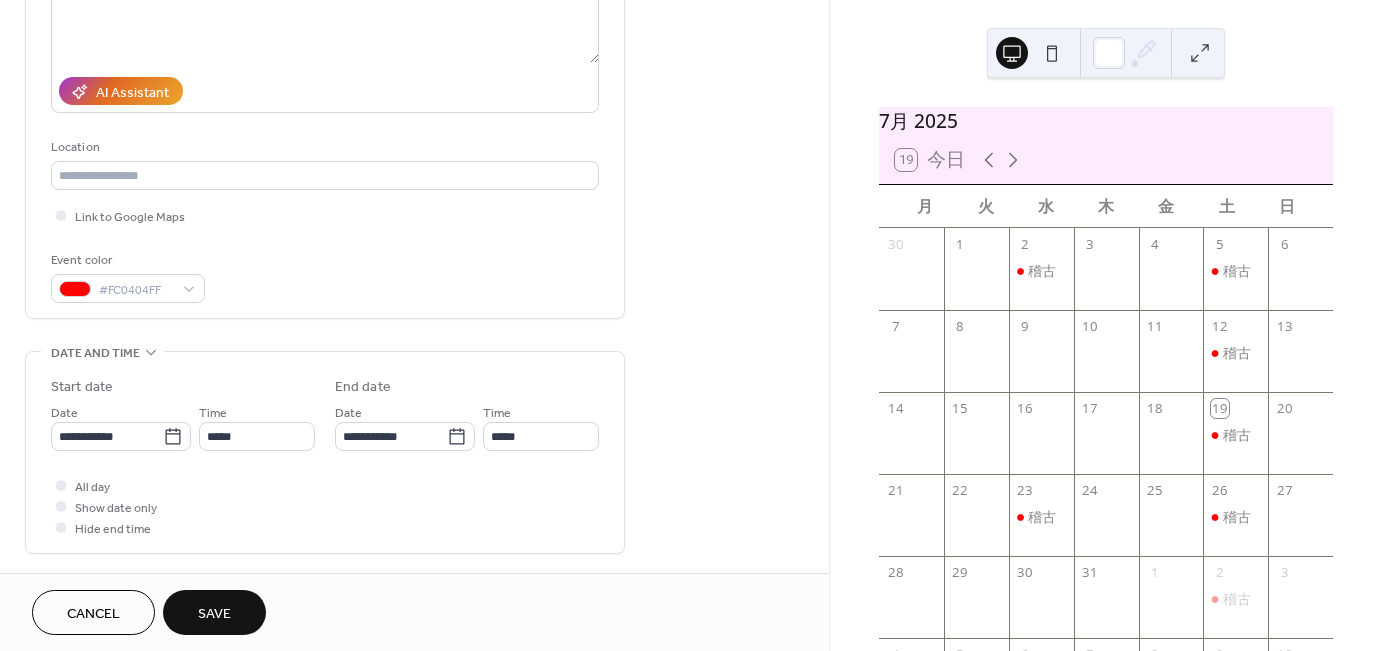 click on "Save" at bounding box center (214, 614) 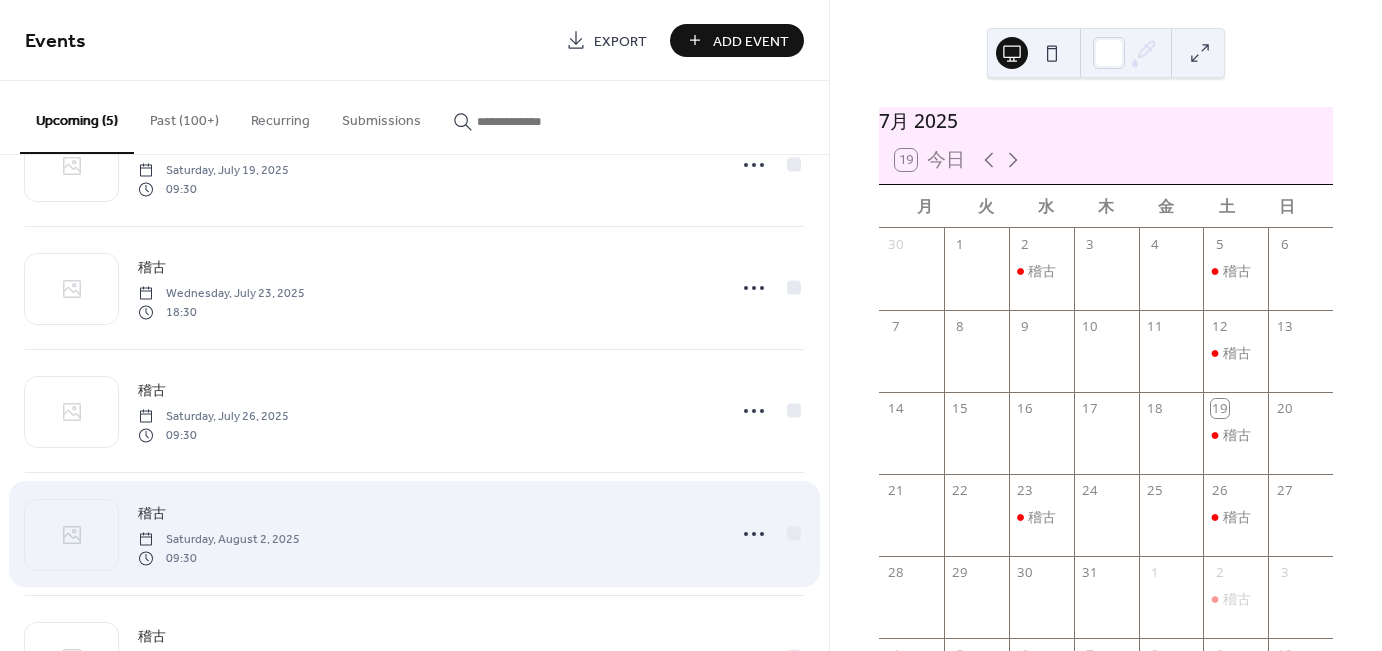scroll, scrollTop: 176, scrollLeft: 0, axis: vertical 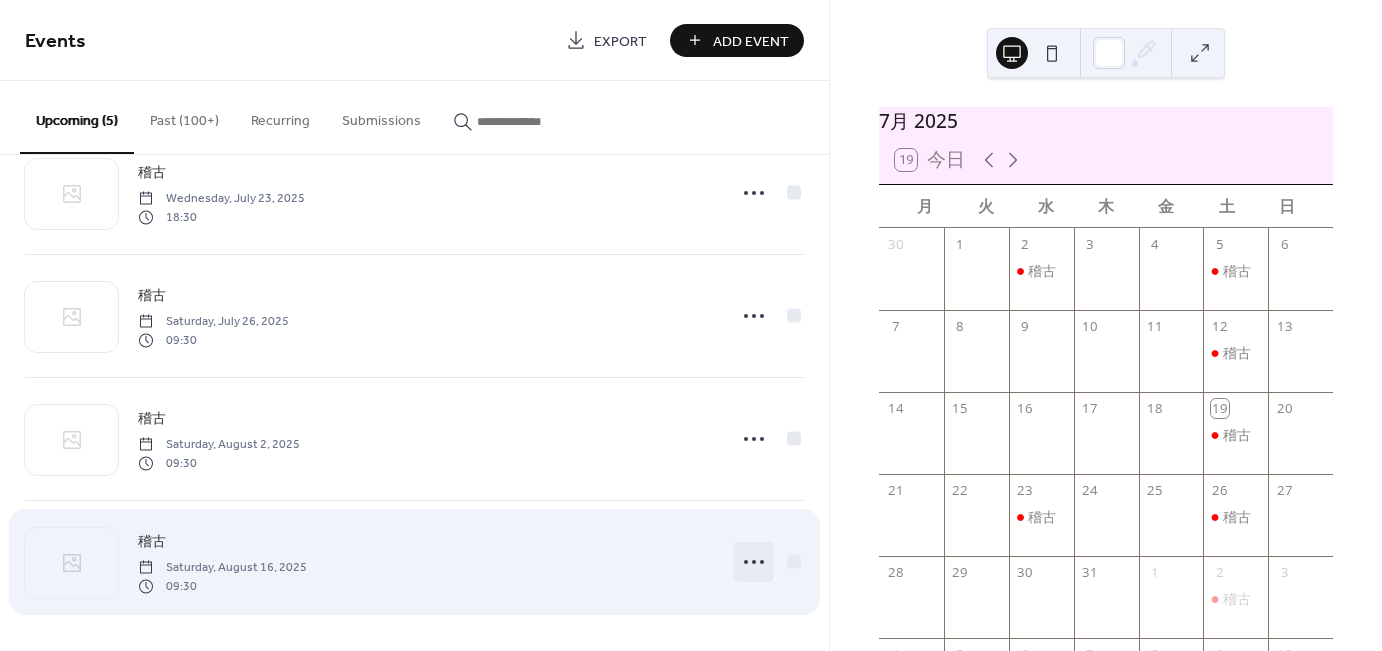 click 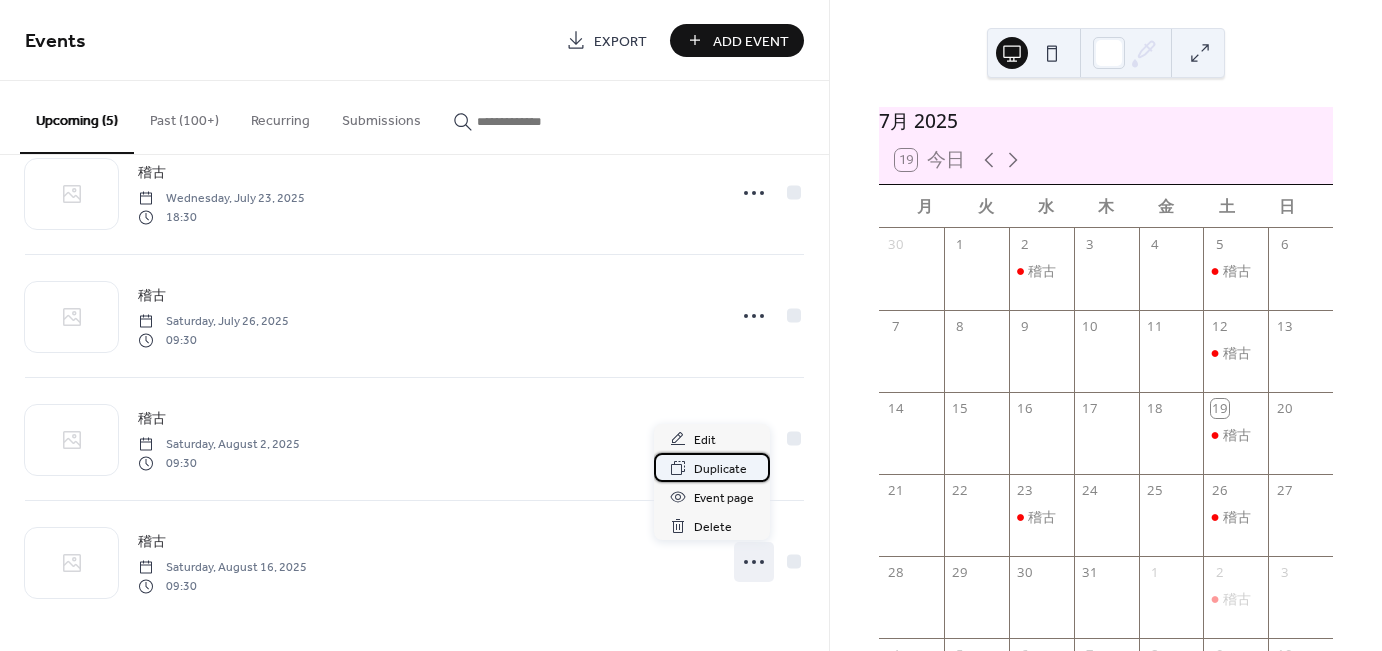 click on "Duplicate" at bounding box center [720, 469] 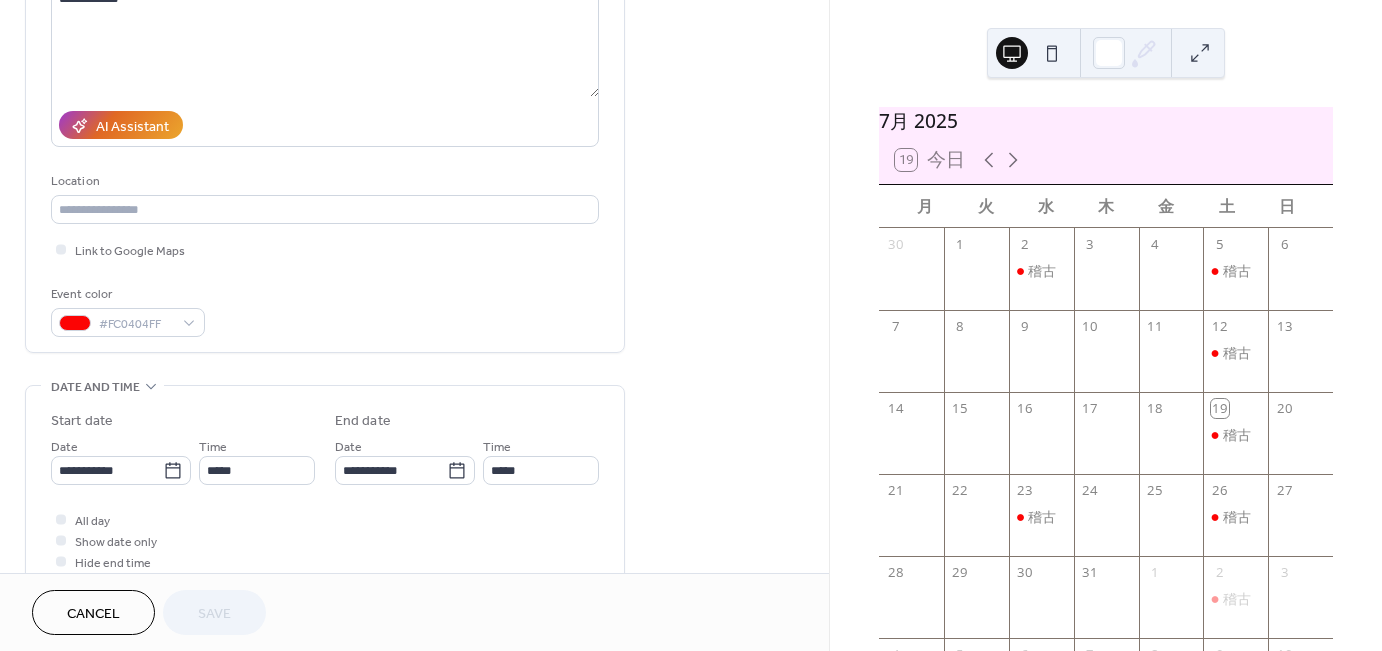 scroll, scrollTop: 300, scrollLeft: 0, axis: vertical 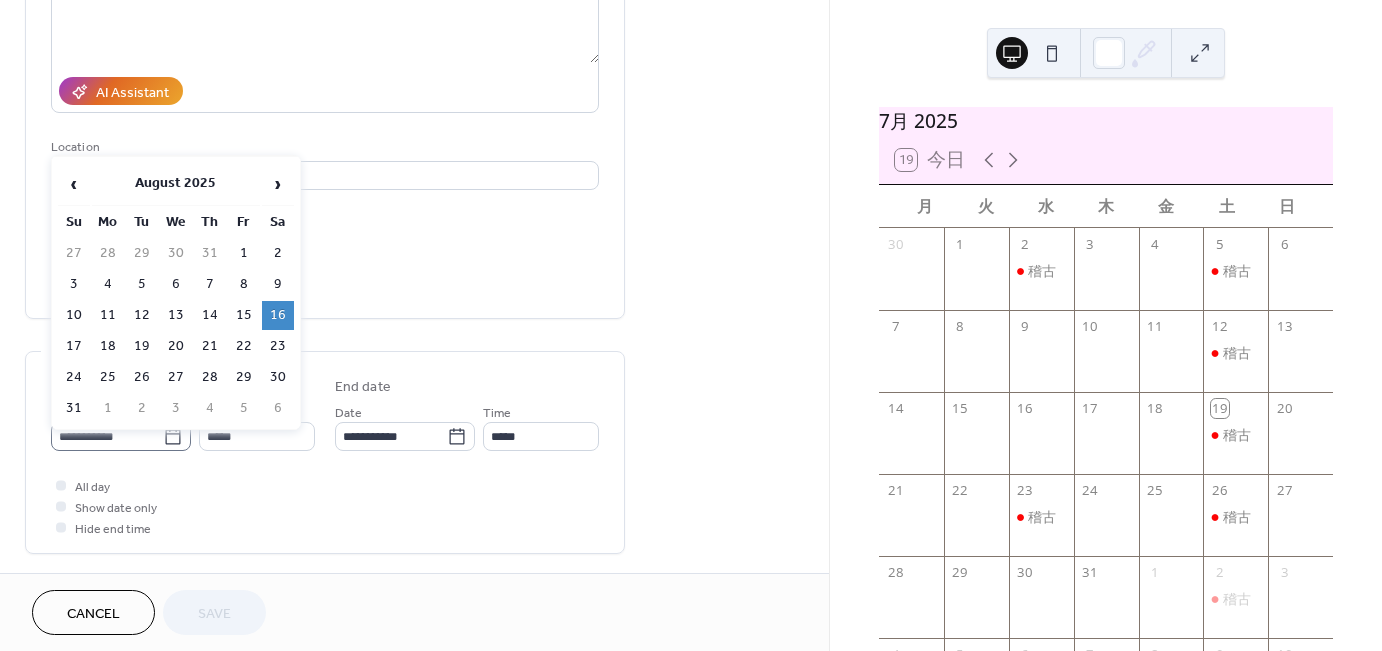 click 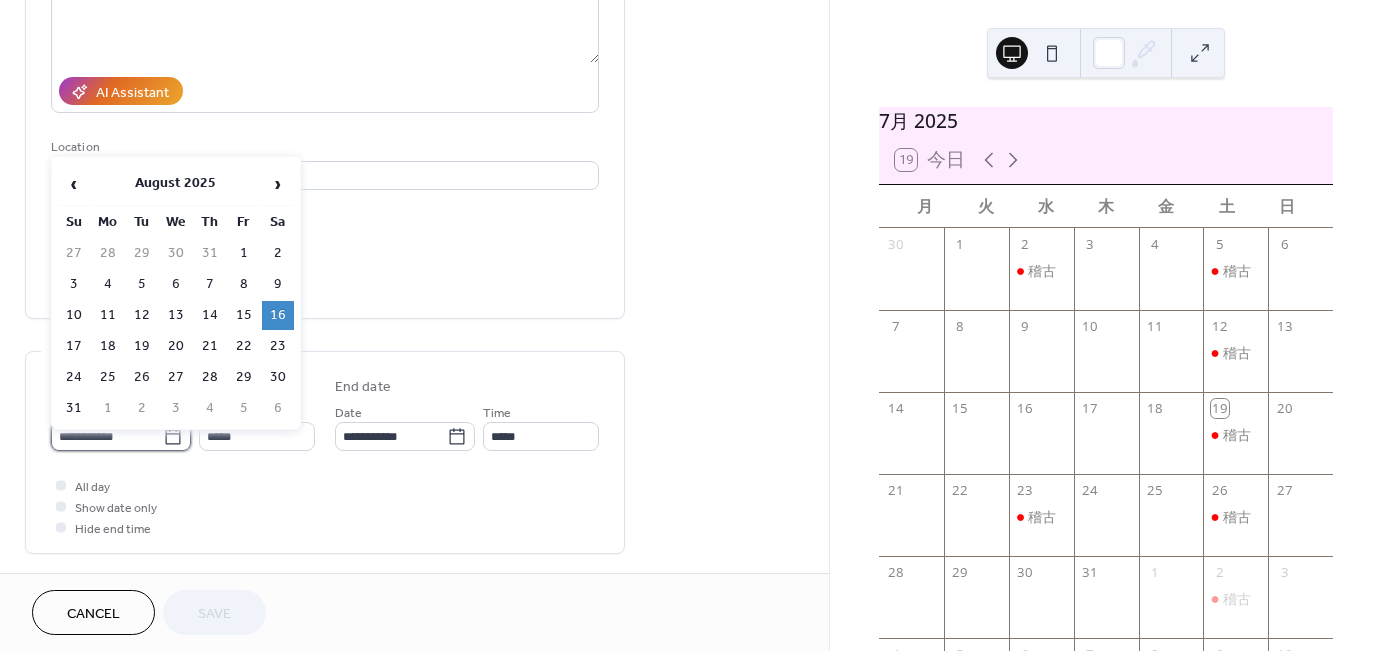 click on "**********" at bounding box center [107, 436] 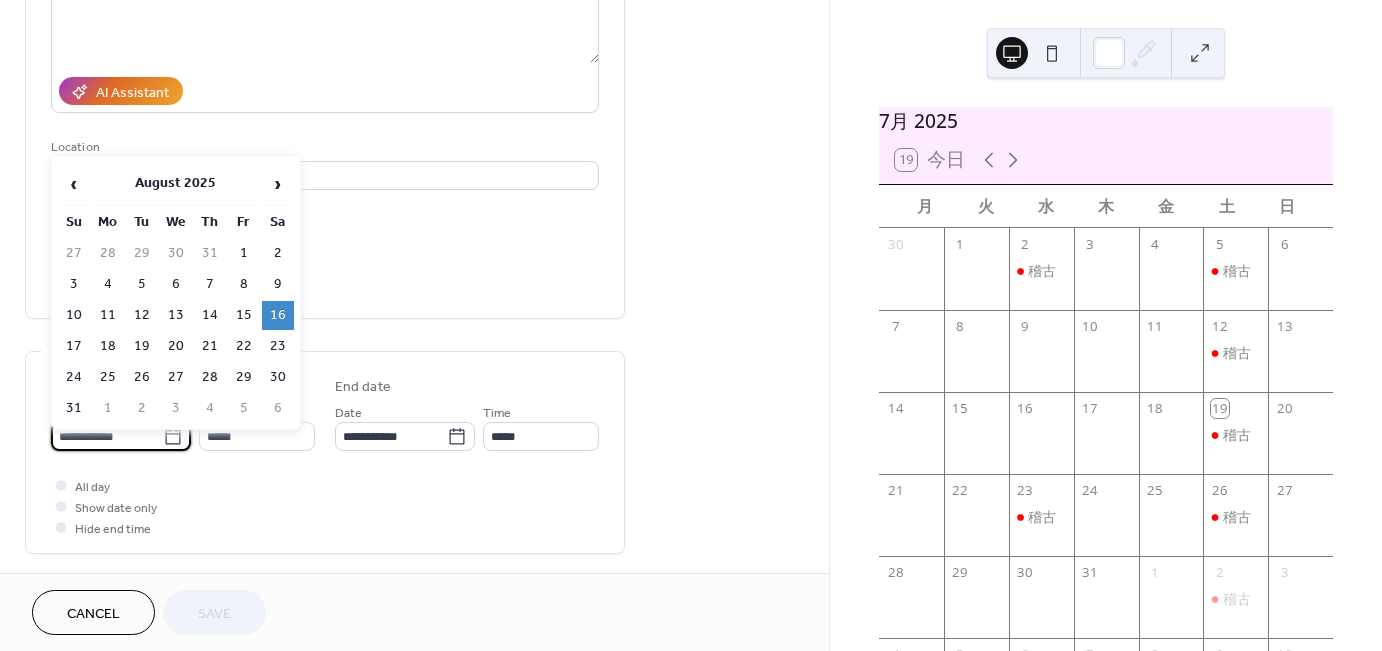 click 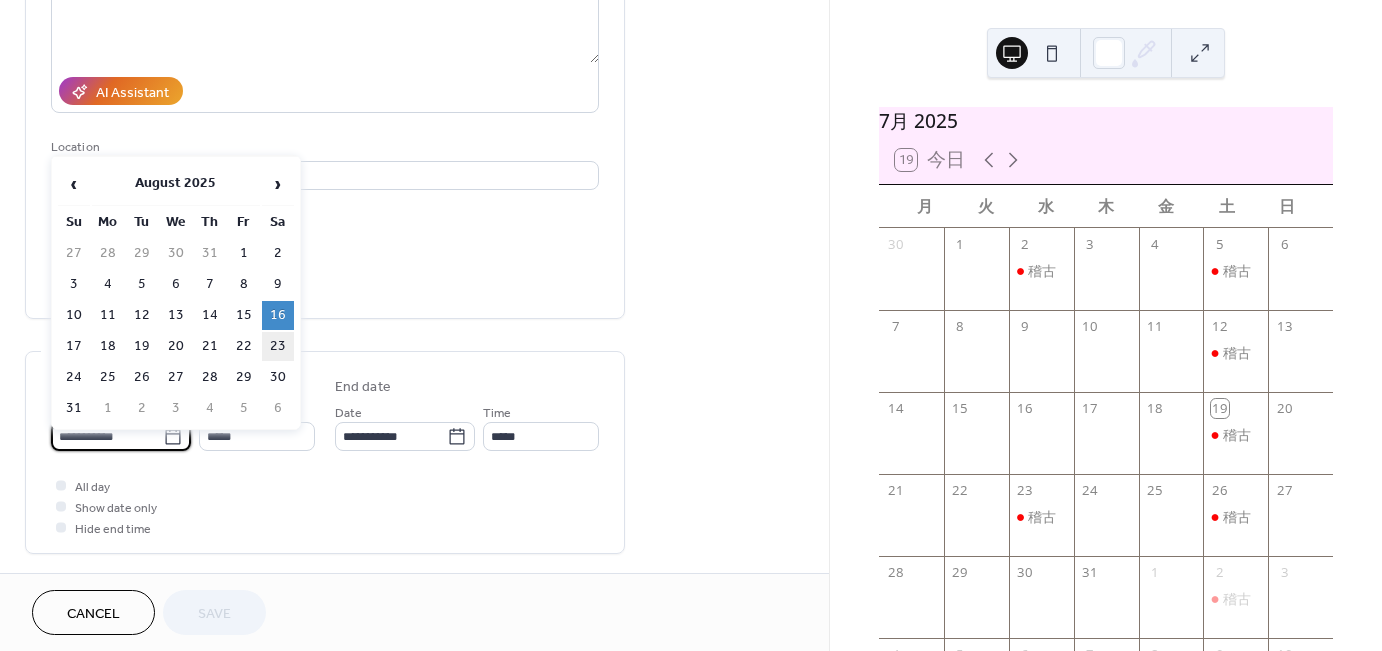 click on "23" at bounding box center [278, 346] 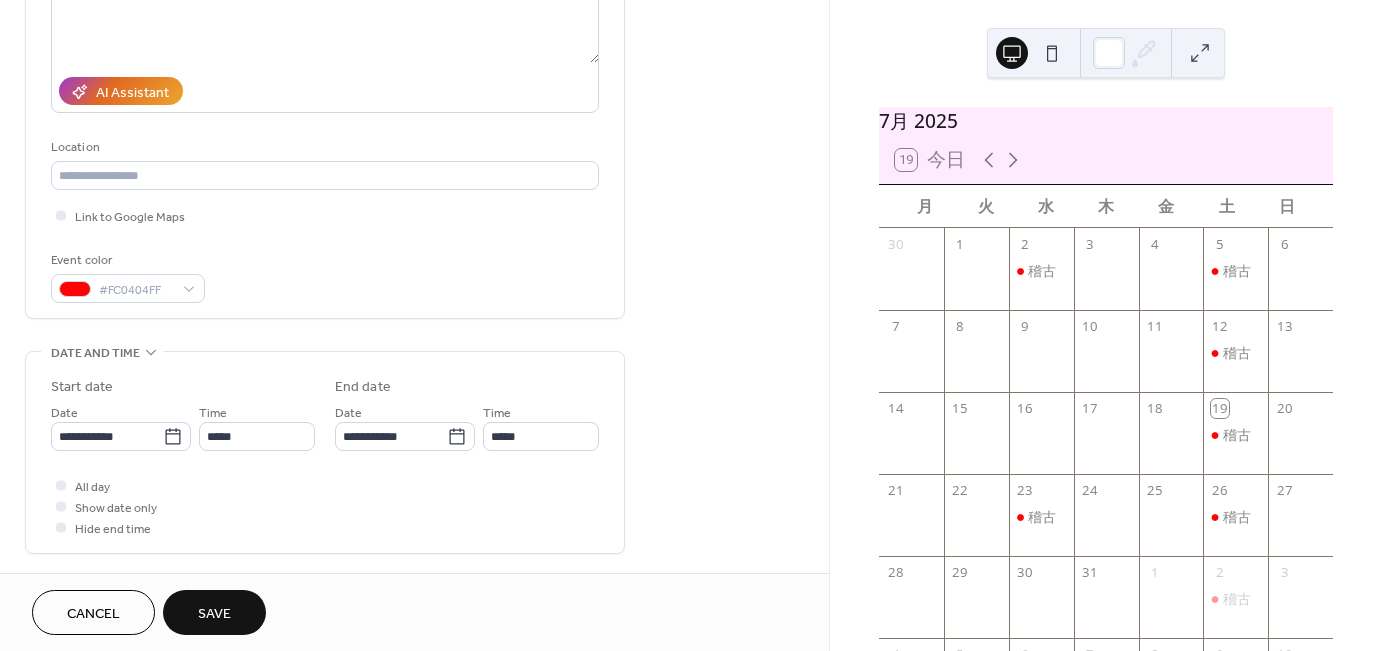 click on "Save" at bounding box center (214, 614) 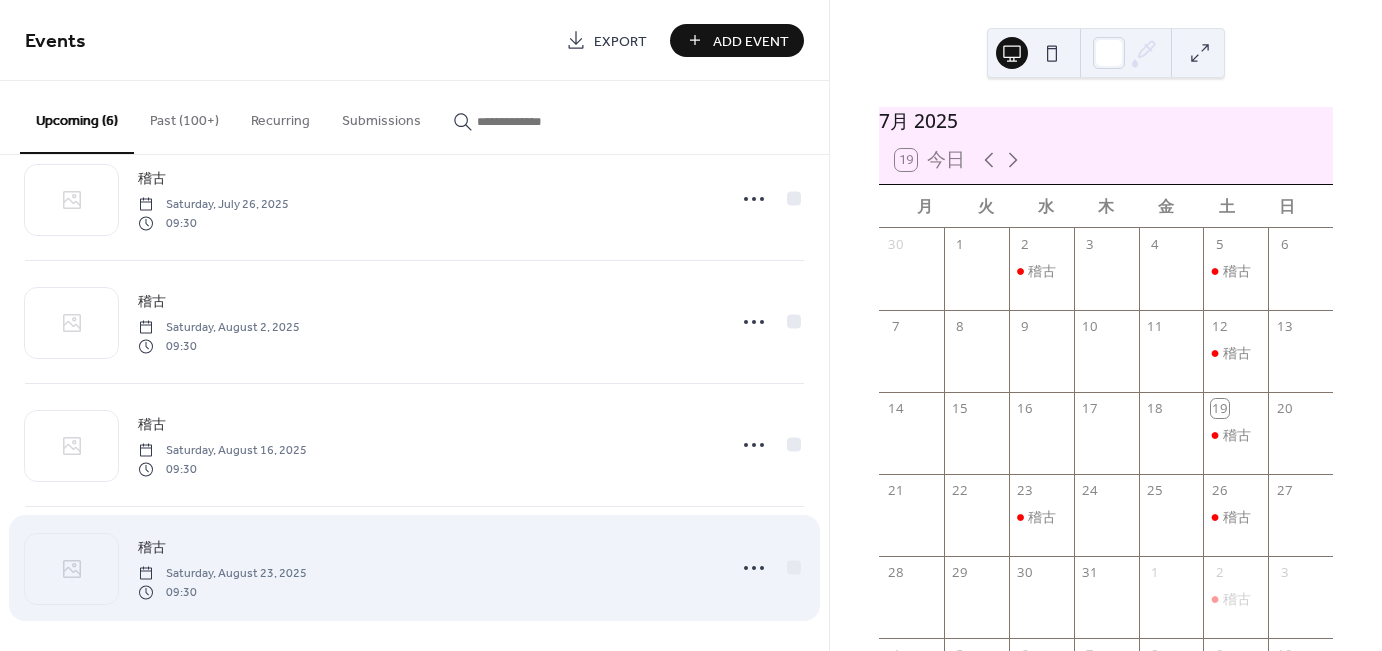 scroll, scrollTop: 299, scrollLeft: 0, axis: vertical 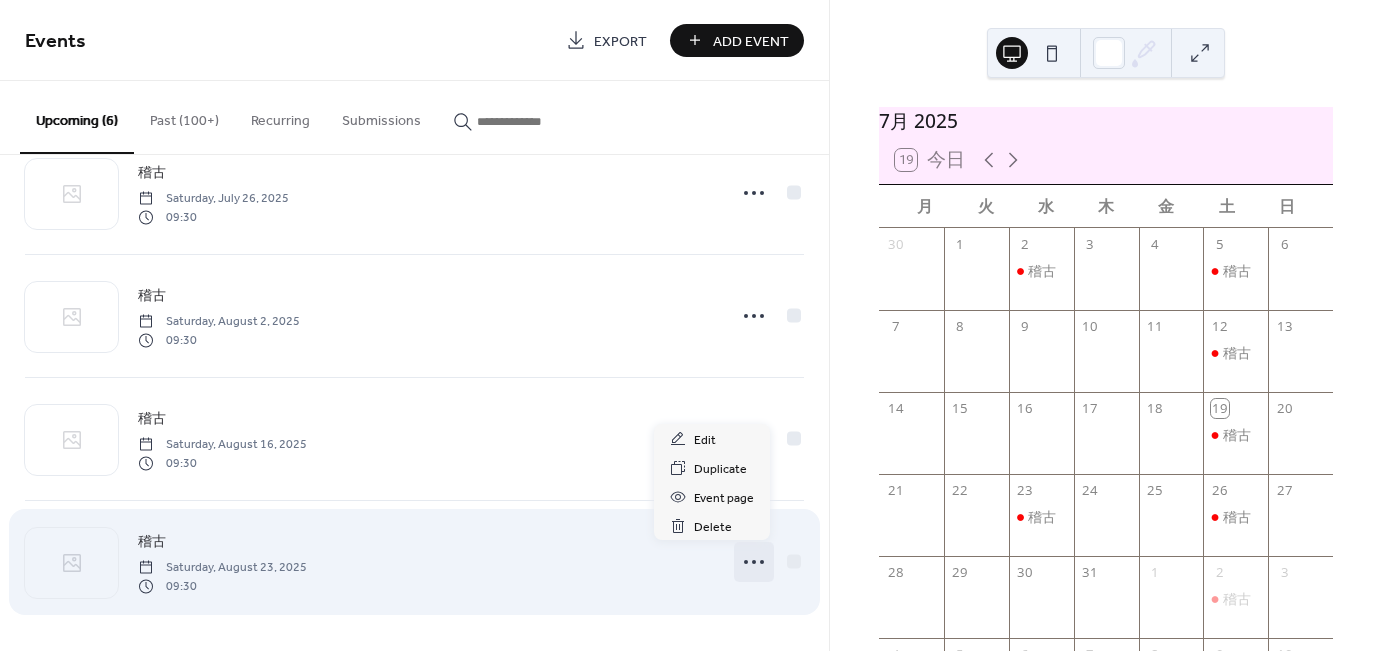 click 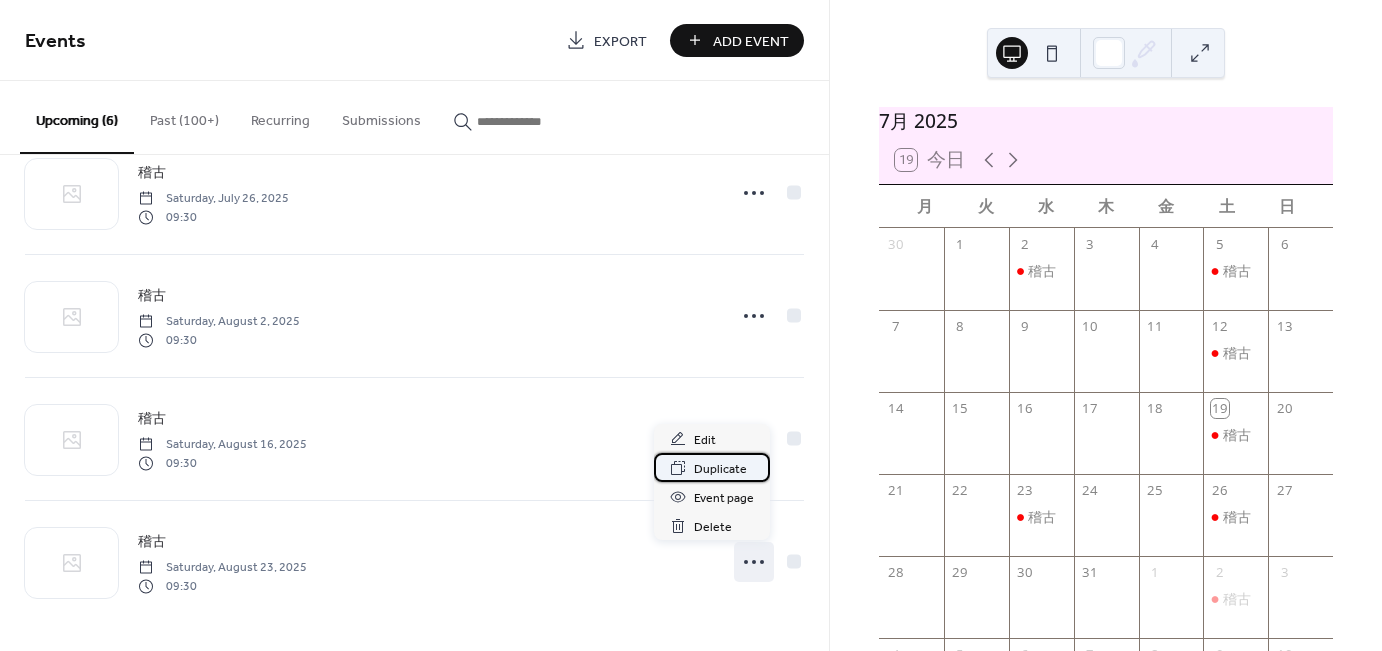 click on "Duplicate" at bounding box center (720, 469) 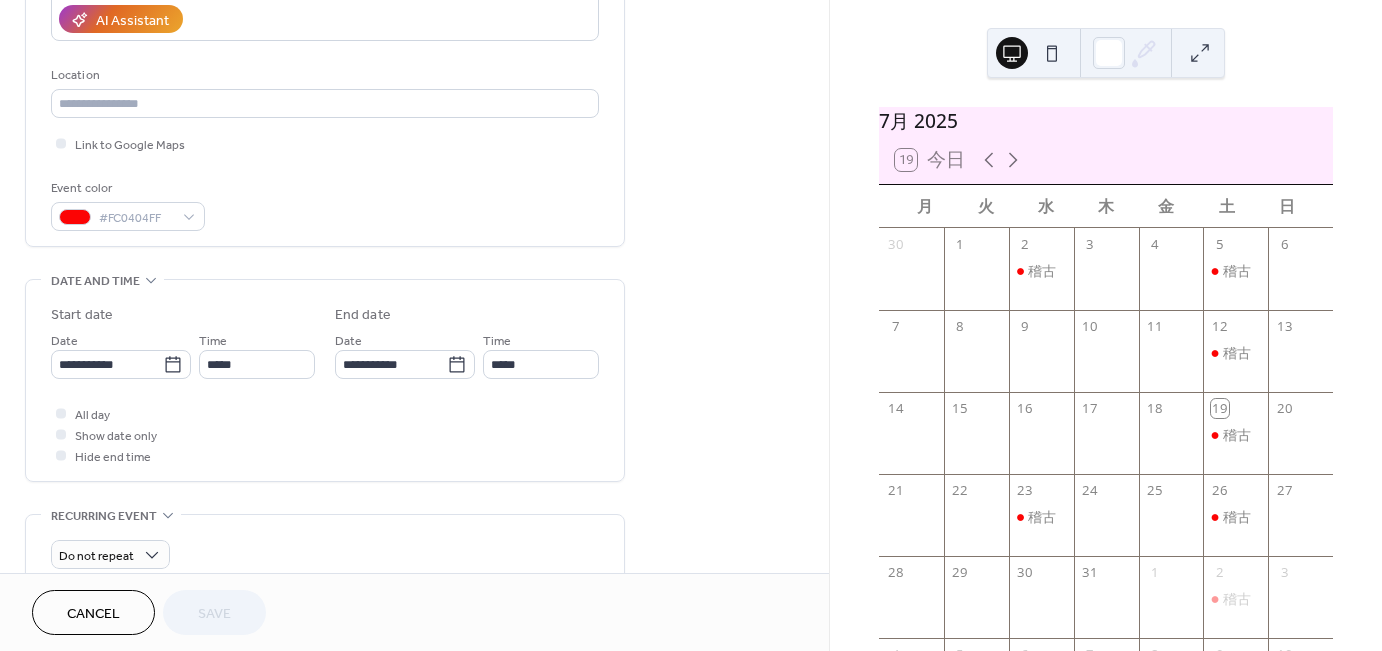 scroll, scrollTop: 400, scrollLeft: 0, axis: vertical 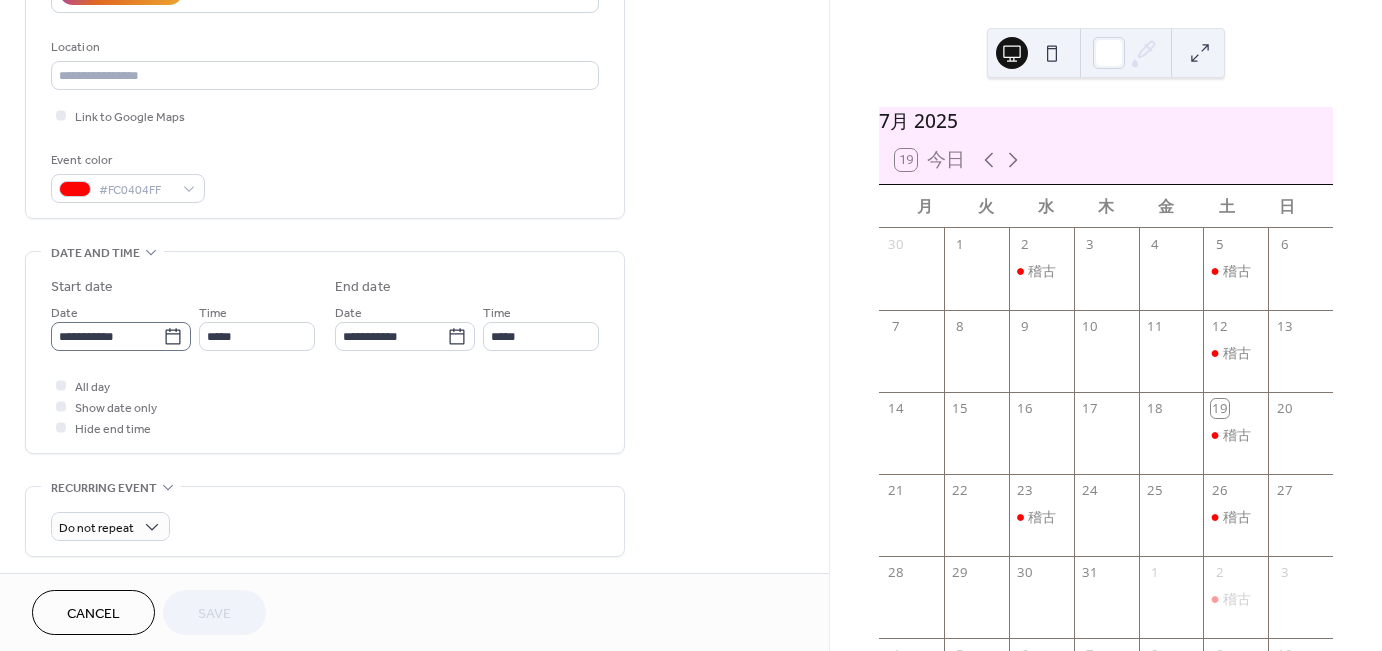 click 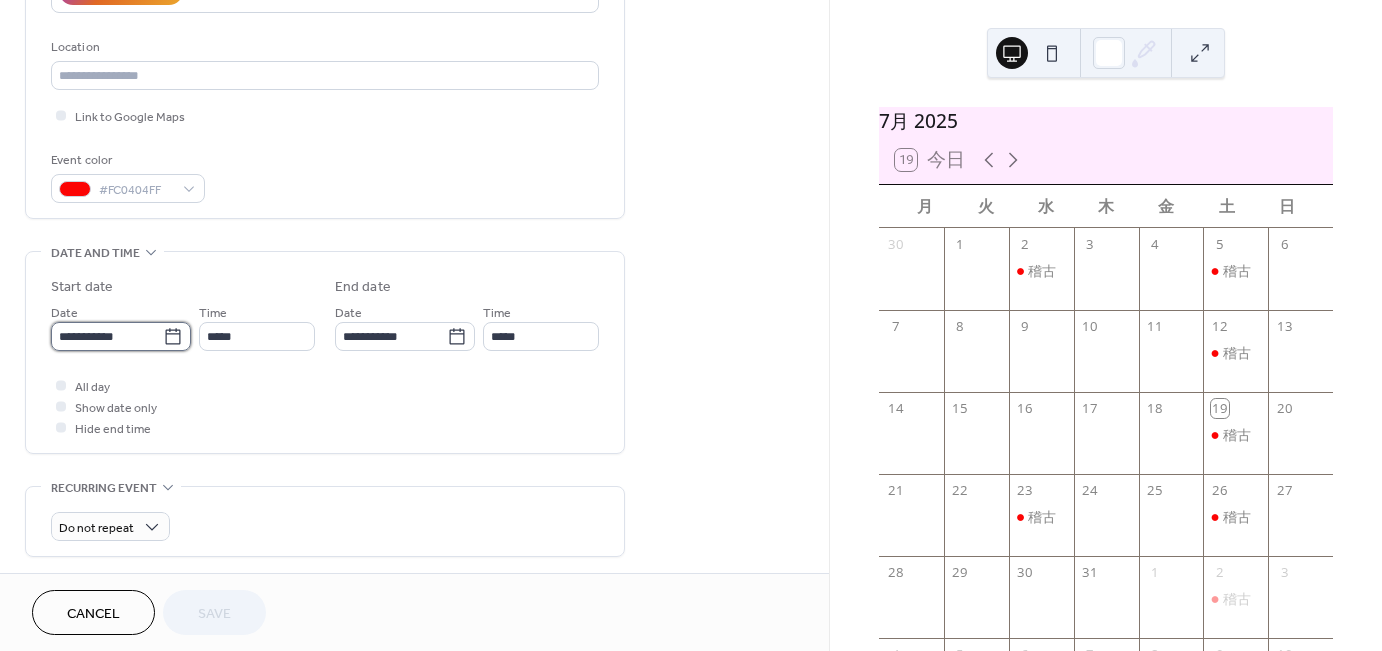click on "**********" at bounding box center (107, 336) 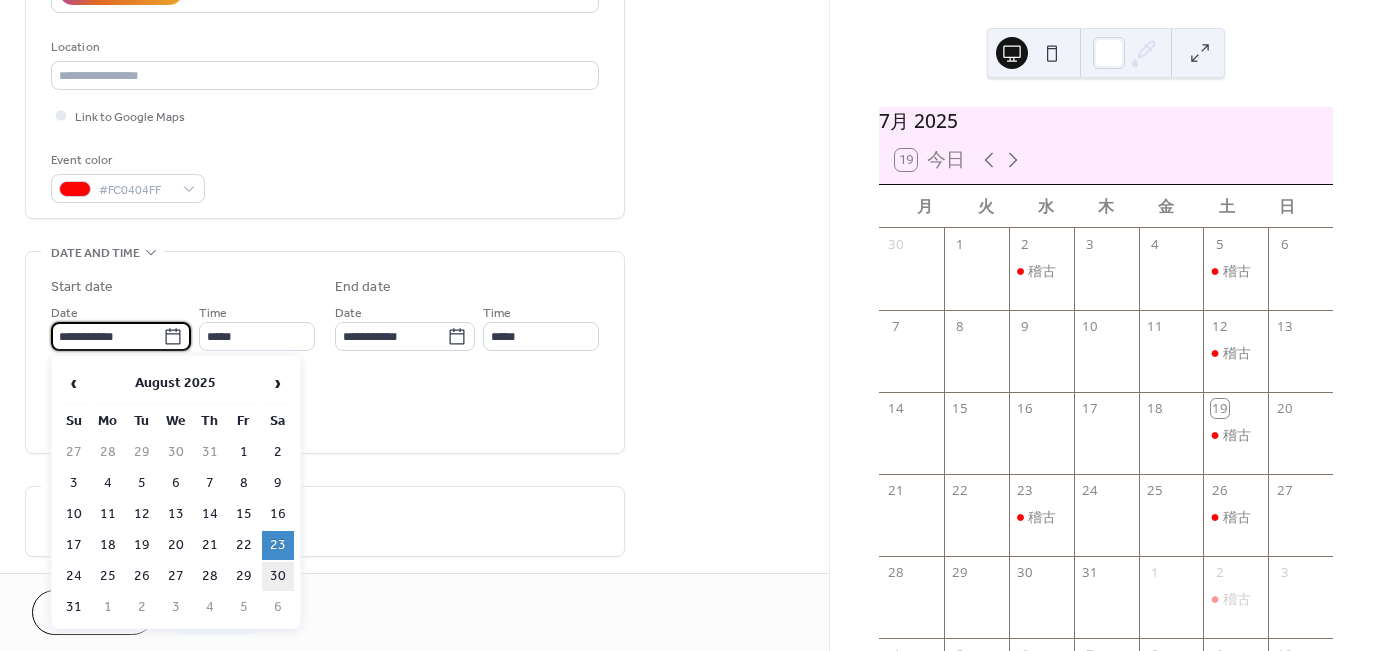 click on "30" at bounding box center (278, 576) 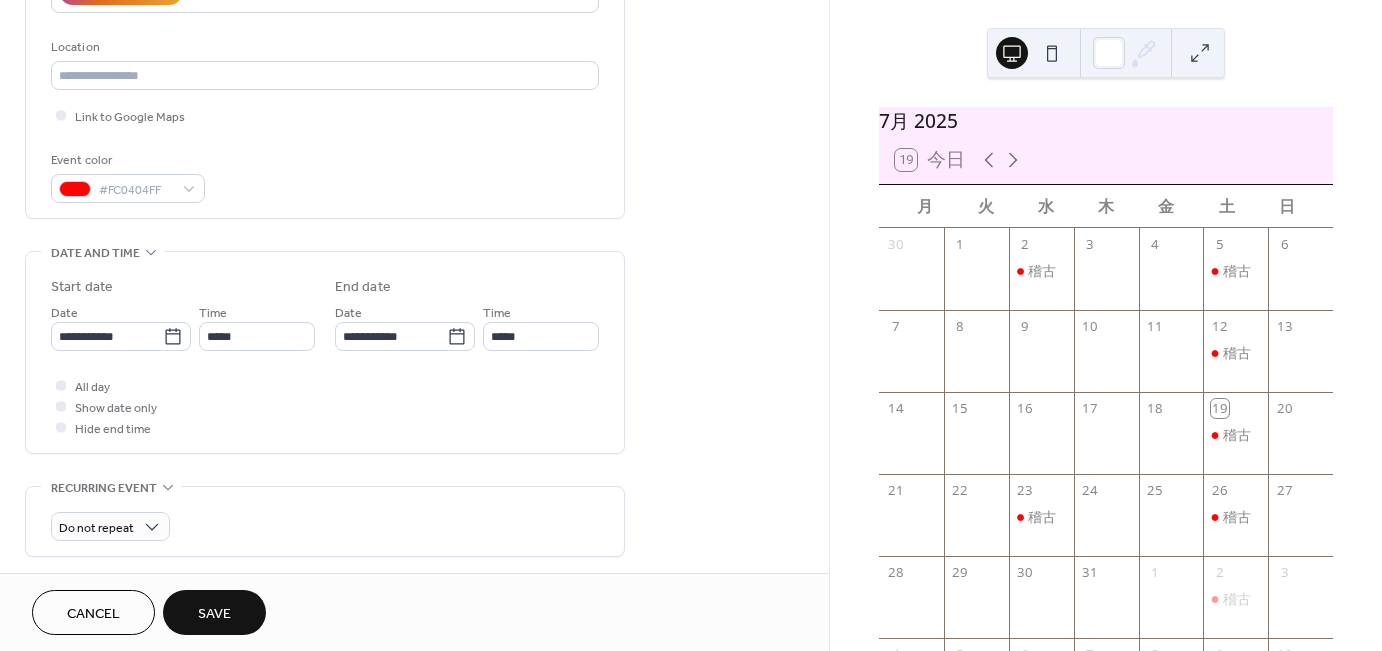 click on "Save" at bounding box center [214, 614] 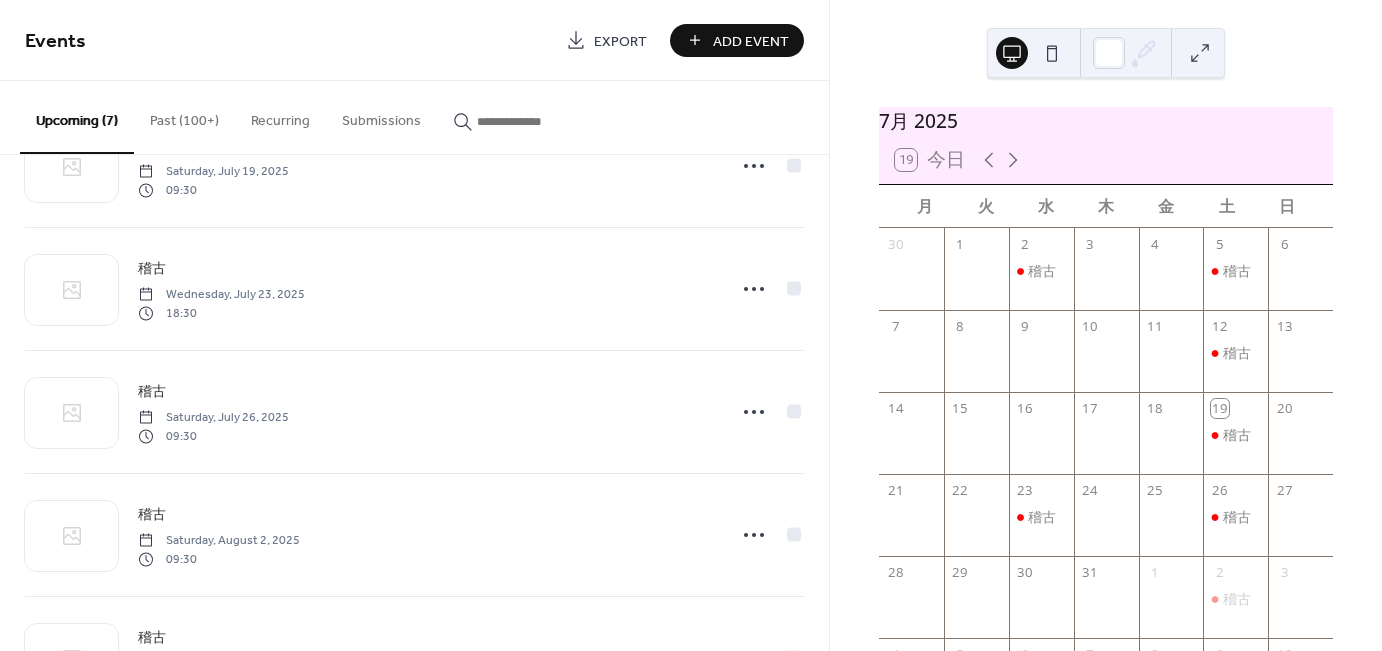 scroll, scrollTop: 0, scrollLeft: 0, axis: both 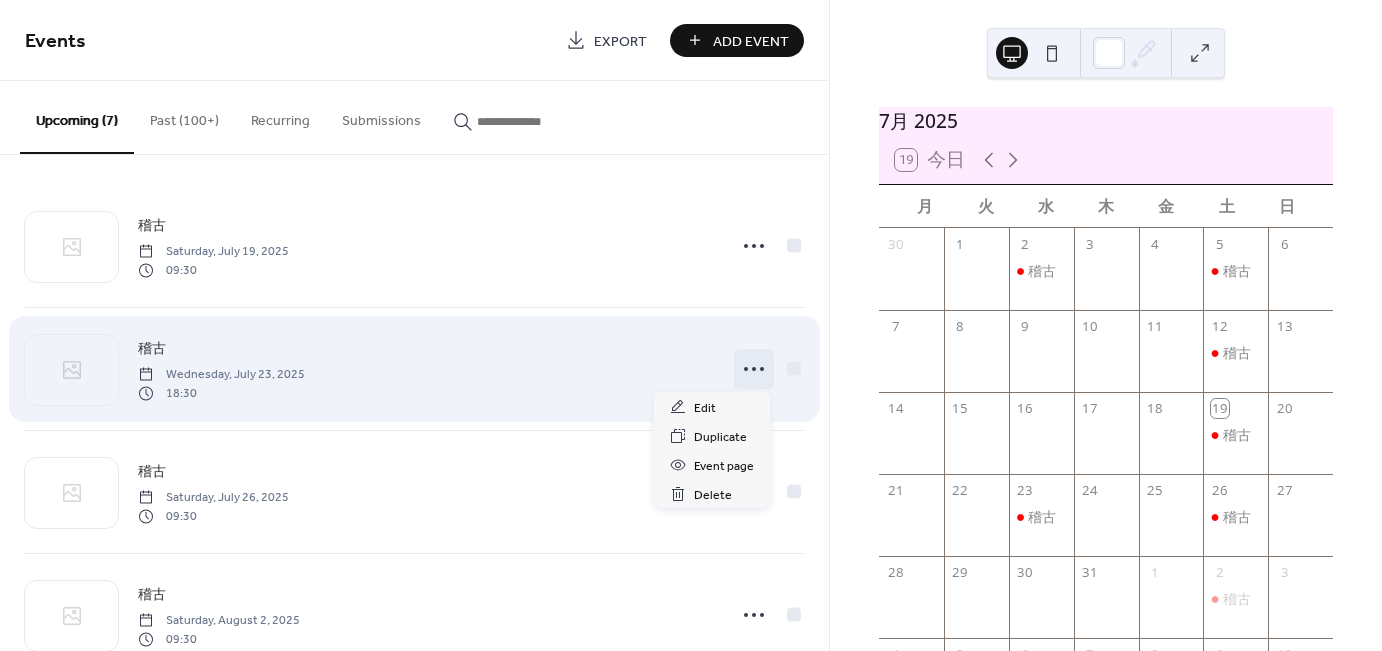 click 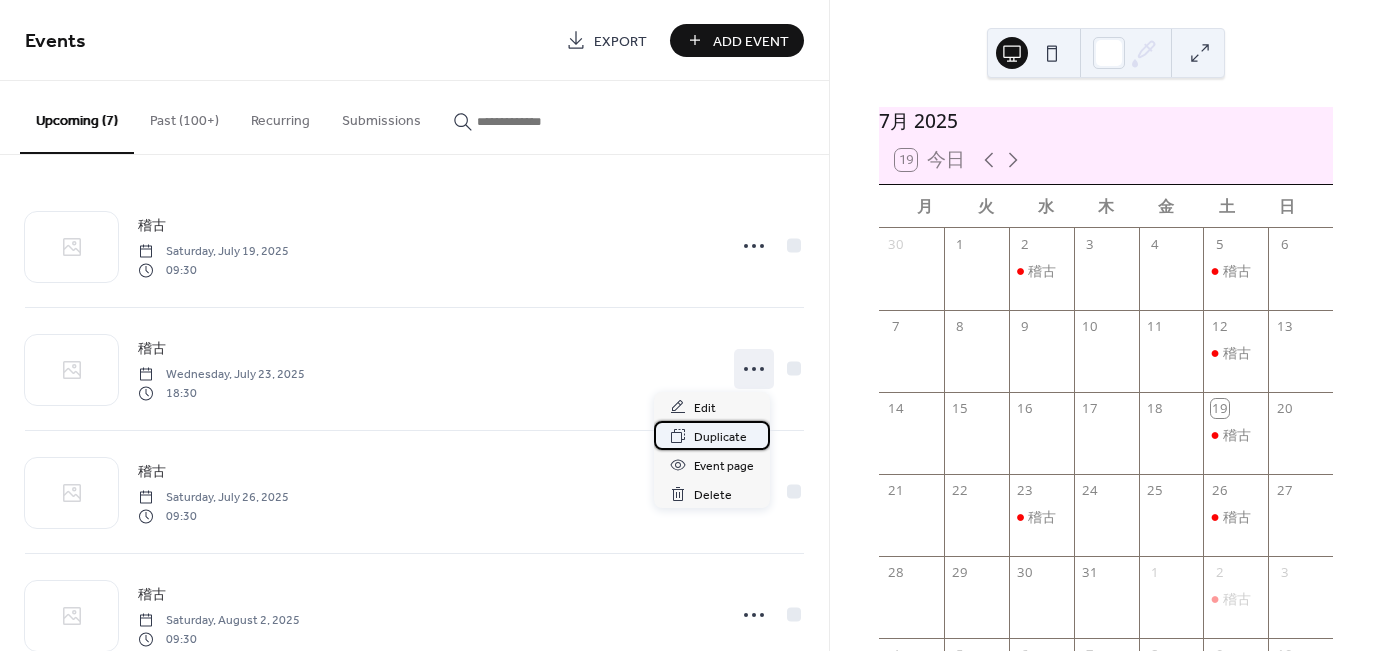 click on "Duplicate" at bounding box center [720, 437] 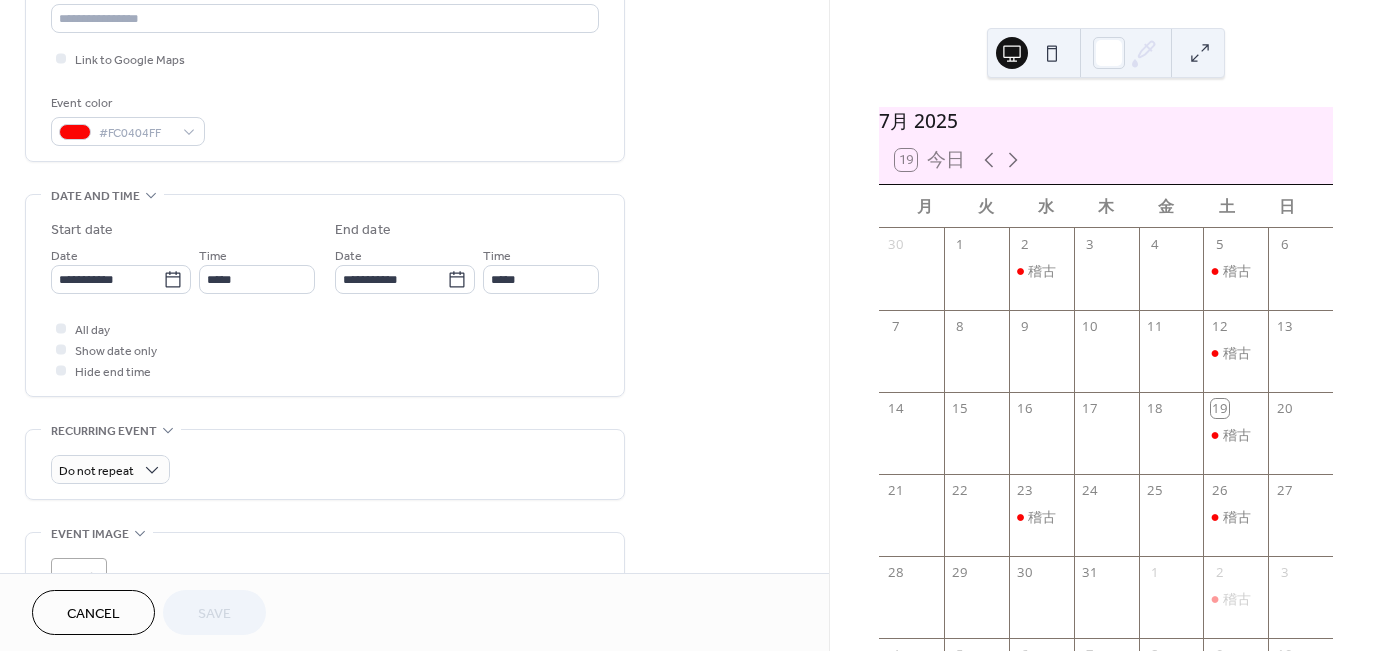 scroll, scrollTop: 500, scrollLeft: 0, axis: vertical 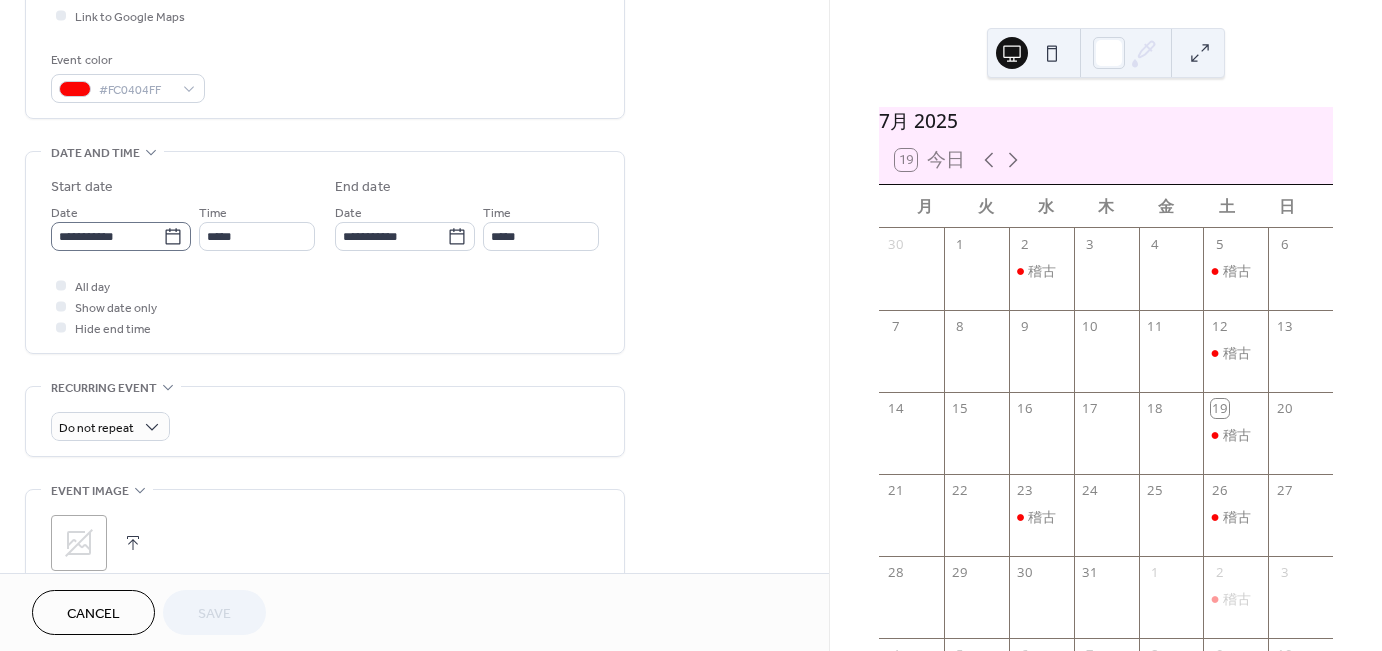 click 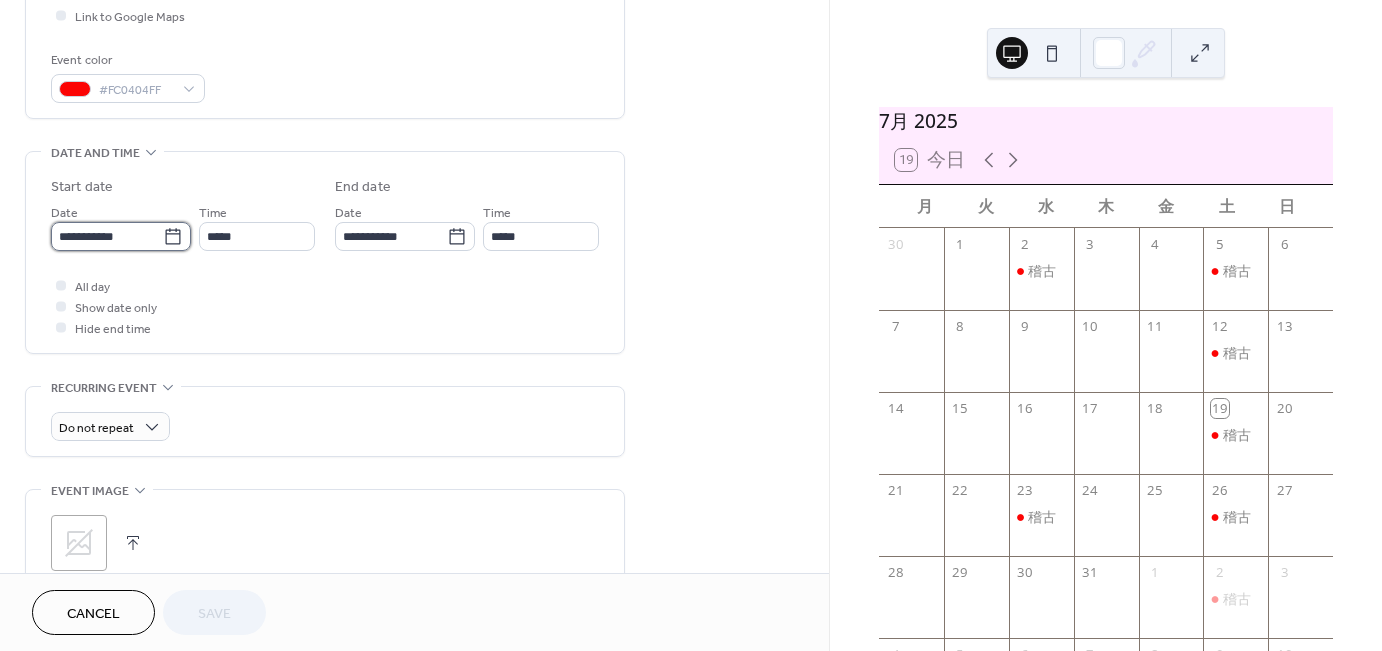 click on "**********" at bounding box center (107, 236) 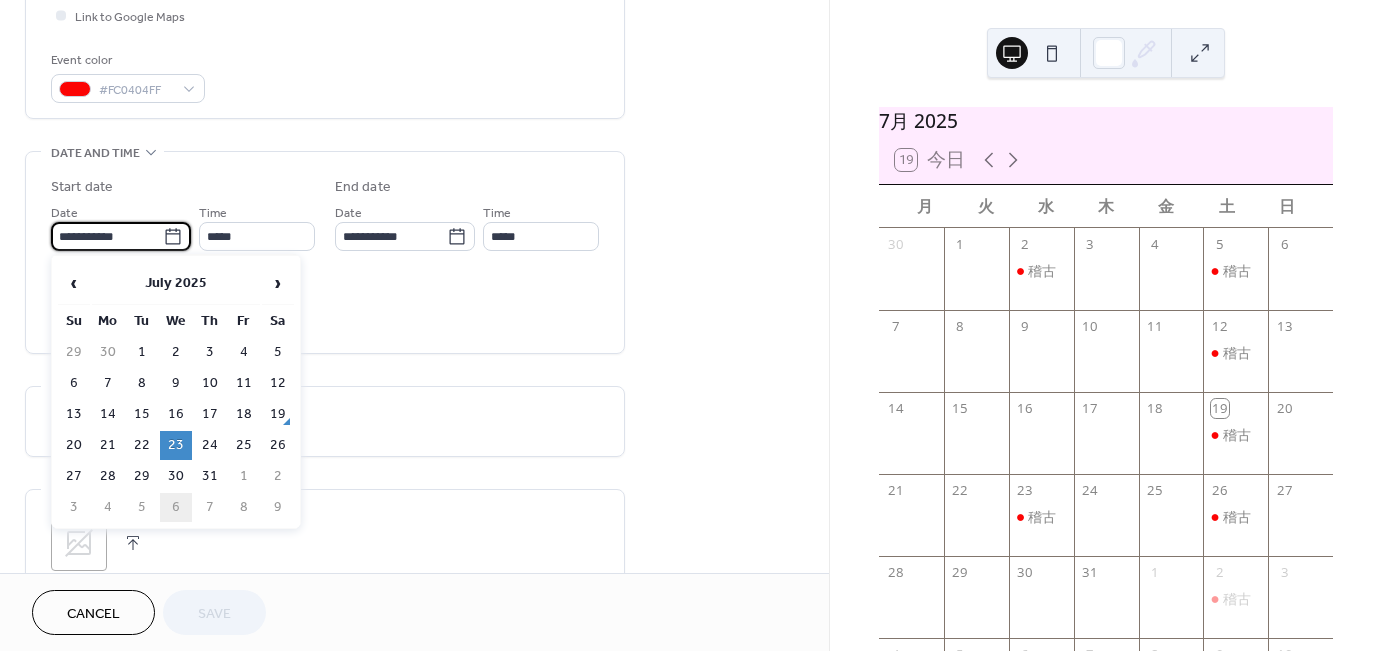 click on "6" at bounding box center (176, 507) 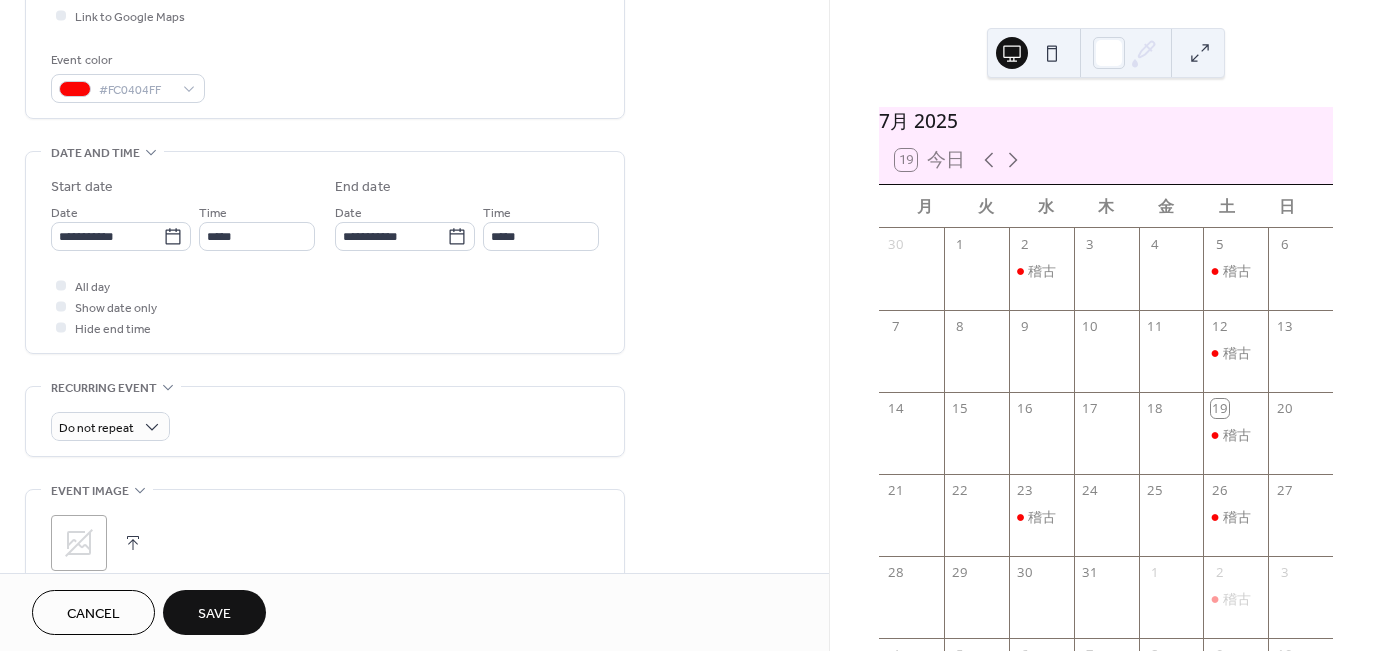 click on "Save" at bounding box center [214, 614] 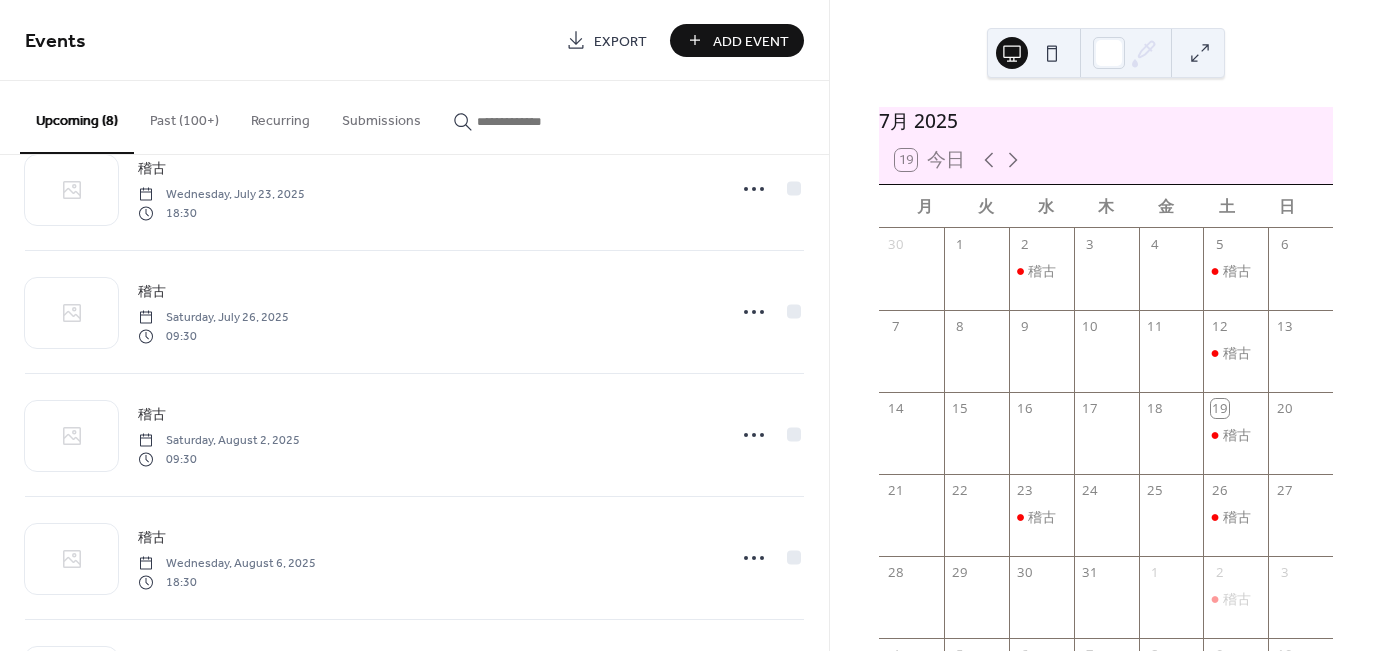 scroll, scrollTop: 544, scrollLeft: 0, axis: vertical 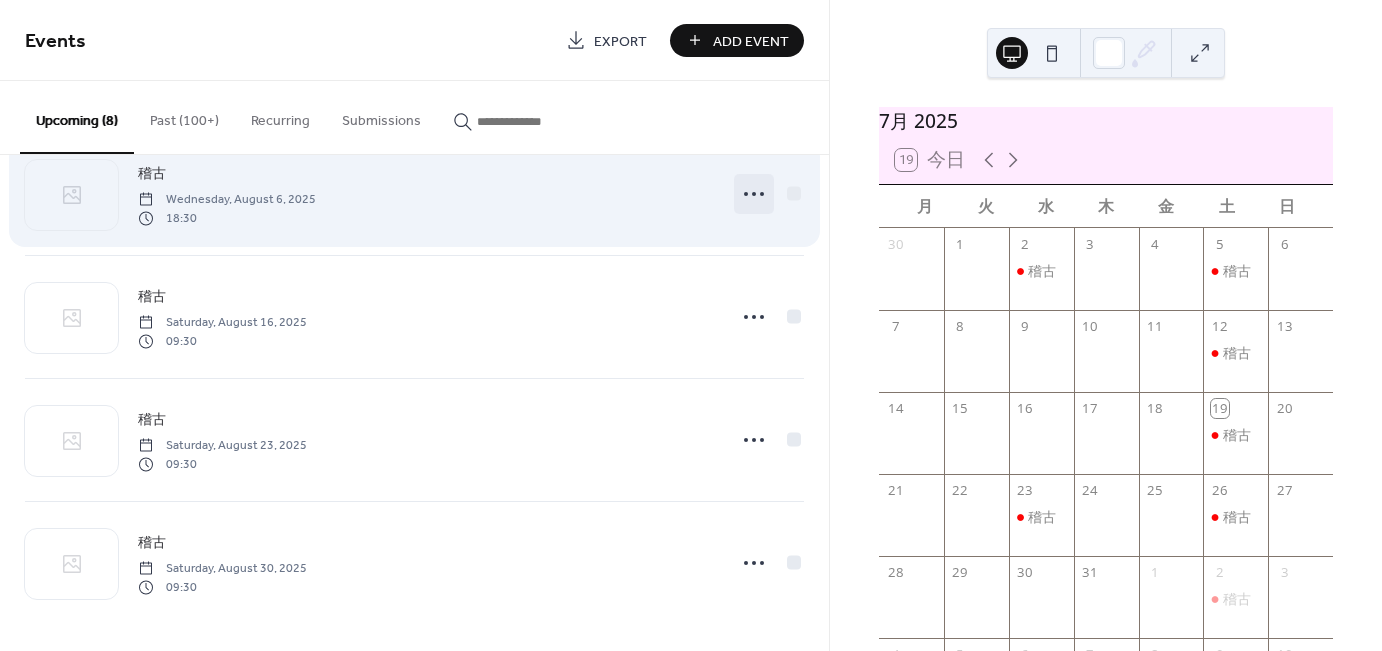 click 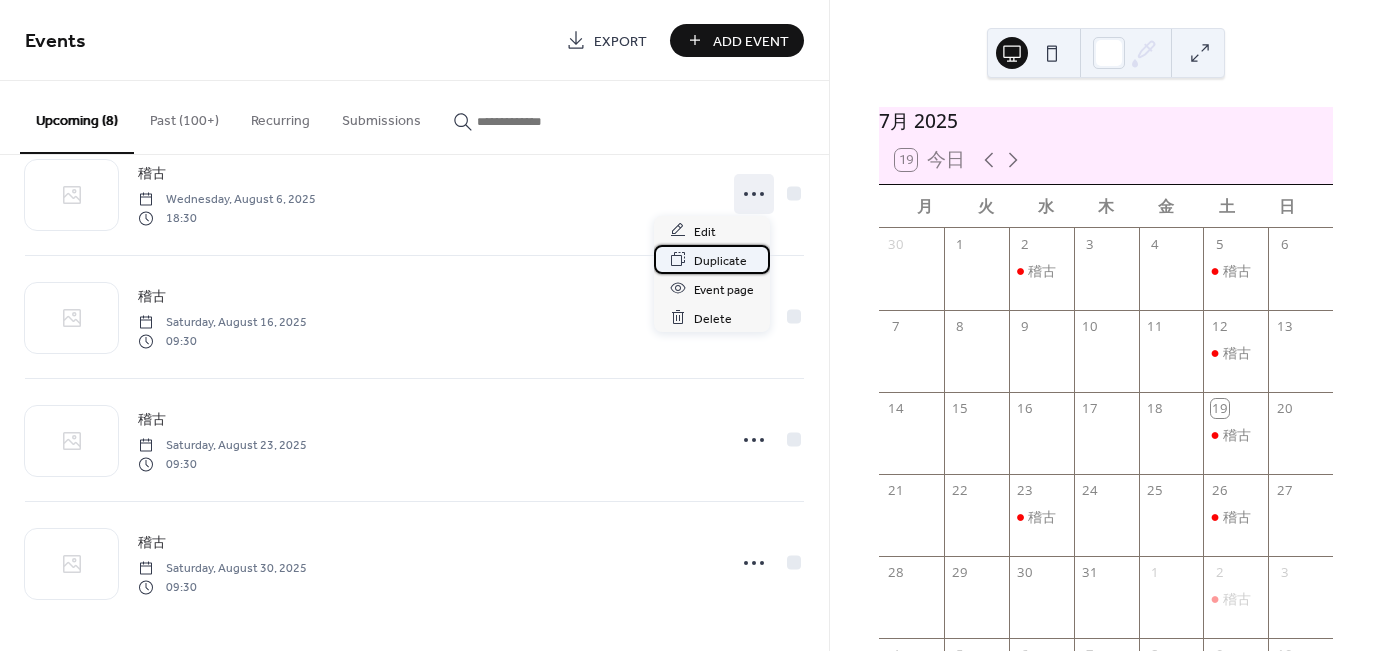 click on "Duplicate" at bounding box center (720, 260) 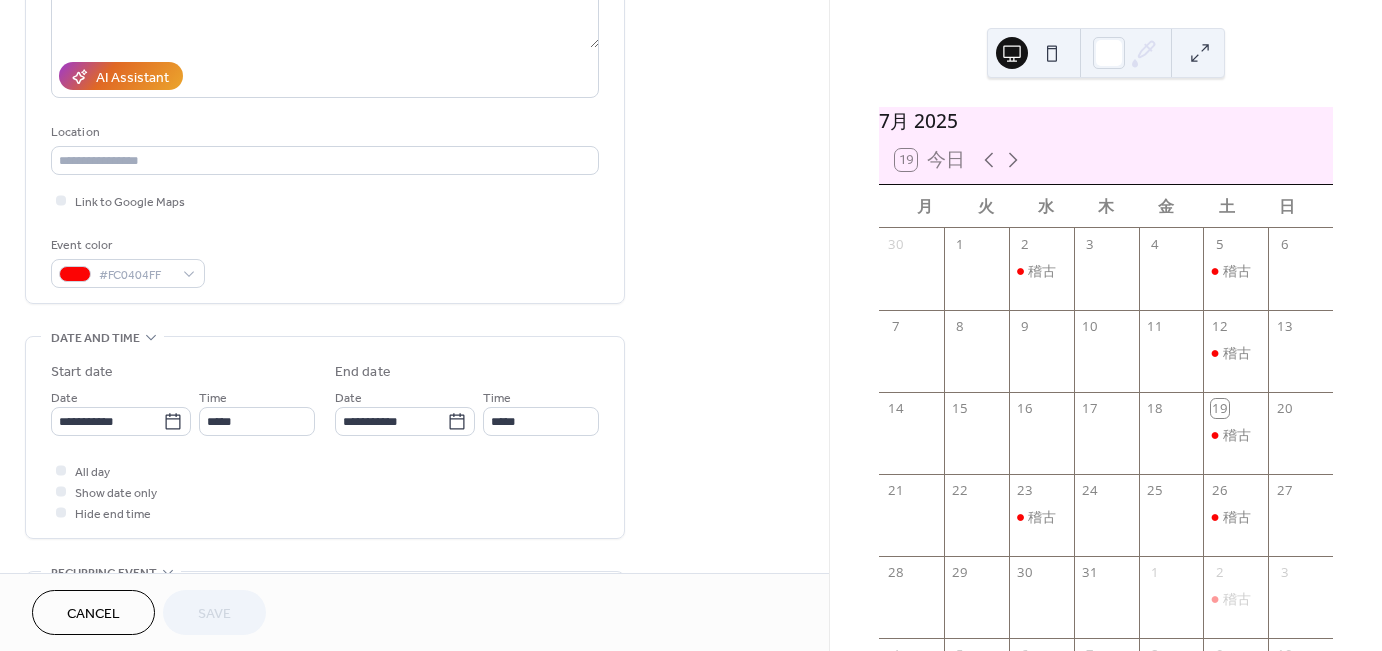 scroll, scrollTop: 400, scrollLeft: 0, axis: vertical 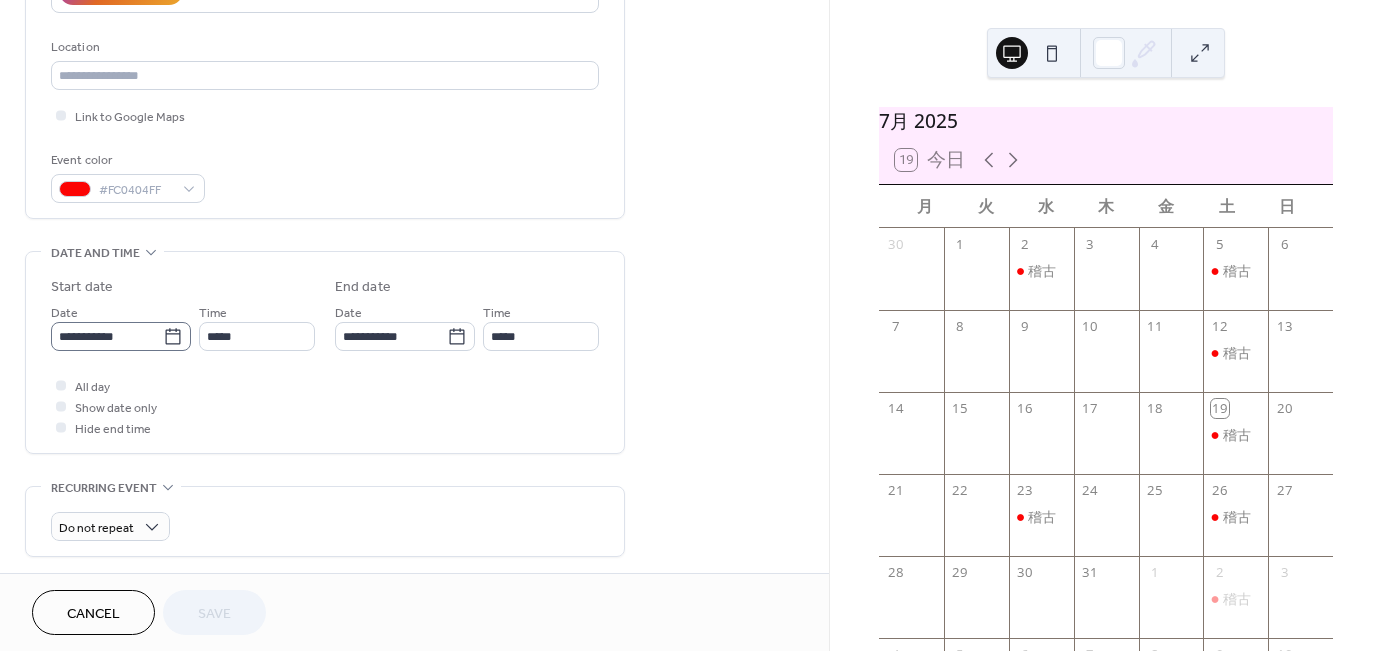 click 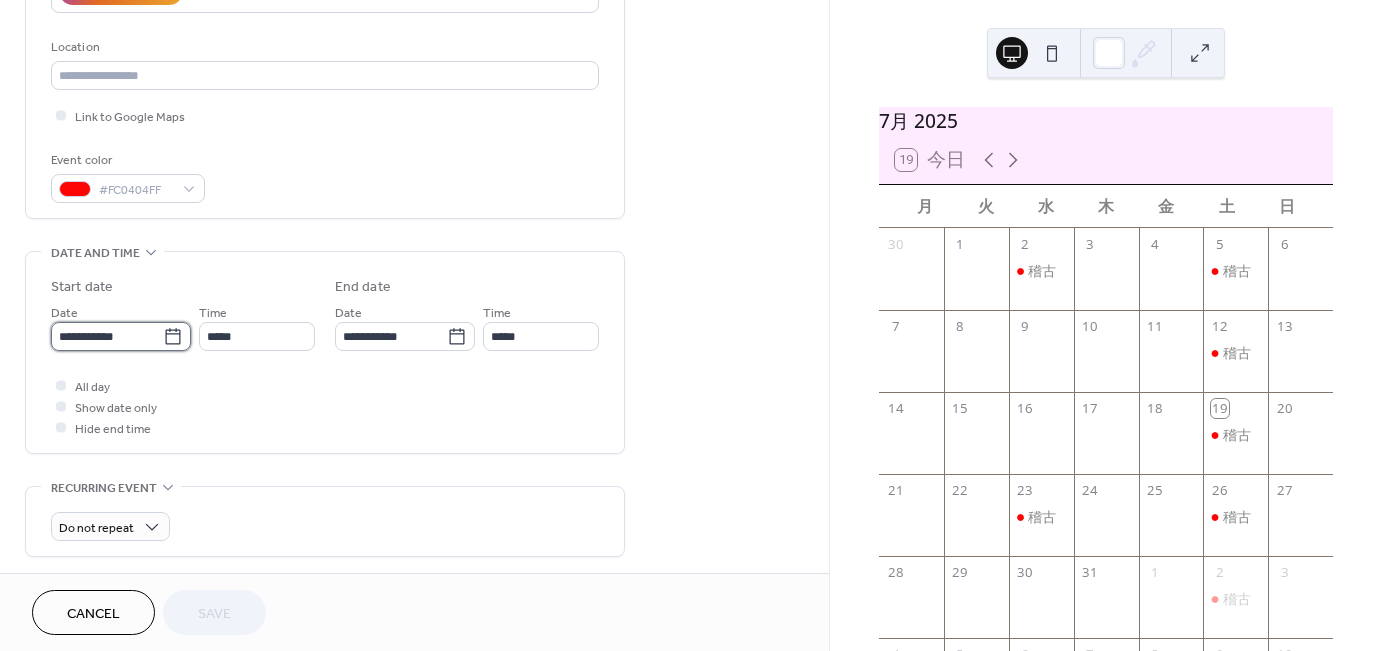 click on "**********" at bounding box center [107, 336] 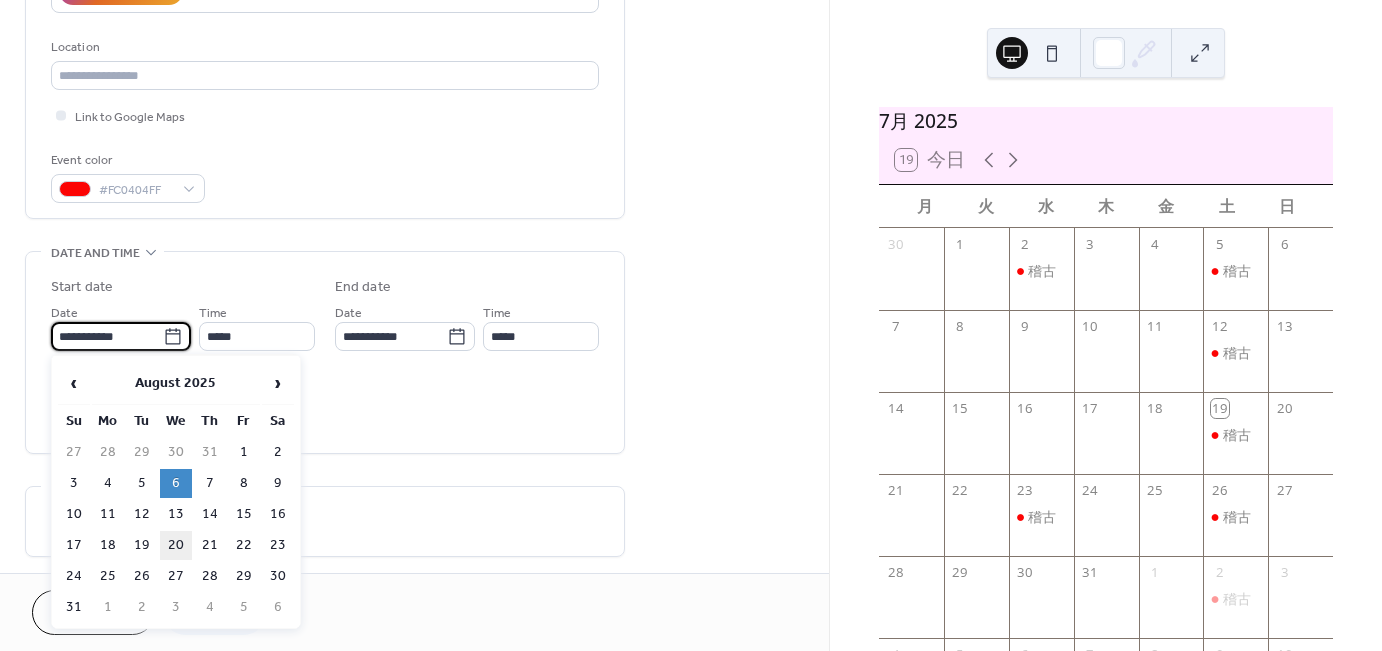 click on "20" at bounding box center (176, 545) 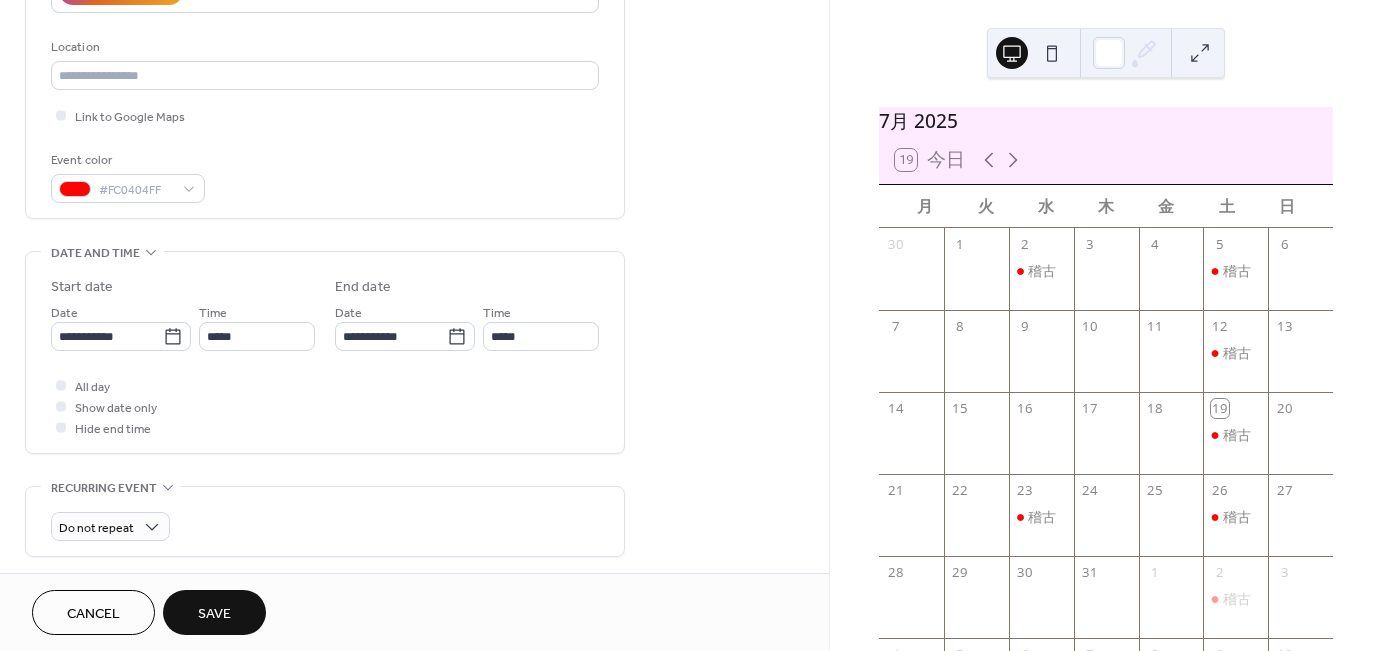 click on "Save" at bounding box center (214, 612) 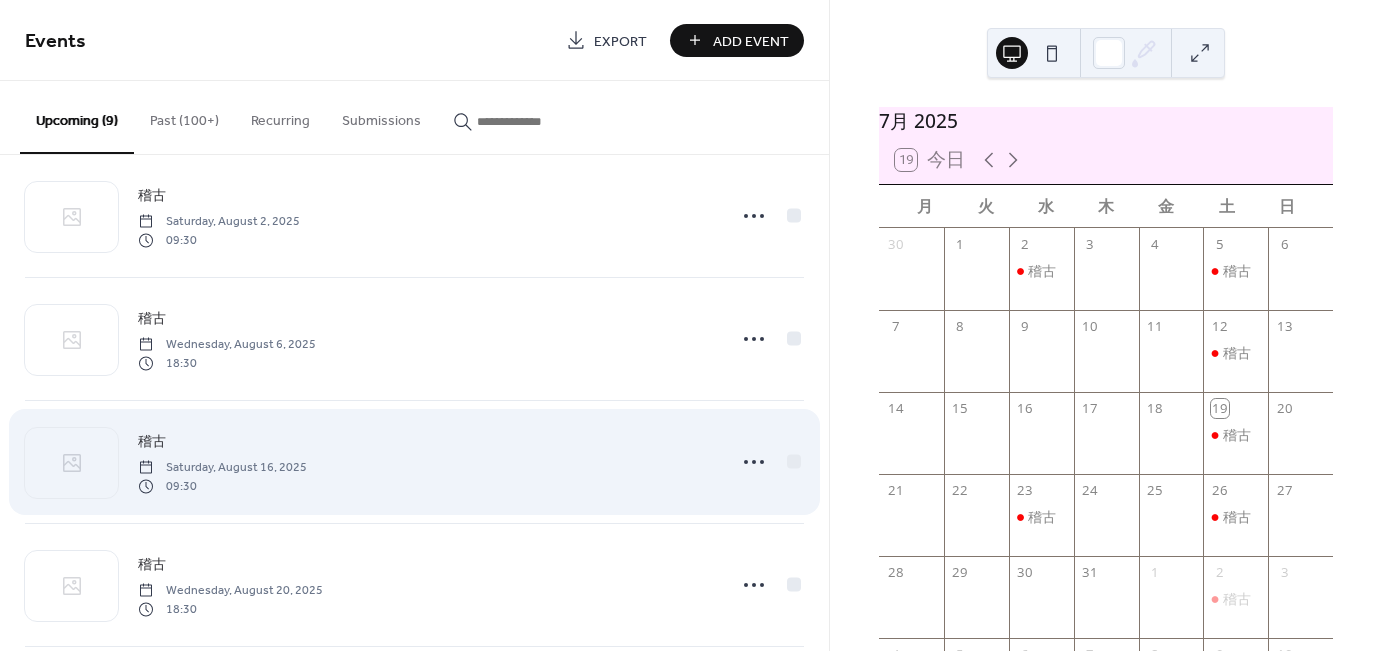 scroll, scrollTop: 400, scrollLeft: 0, axis: vertical 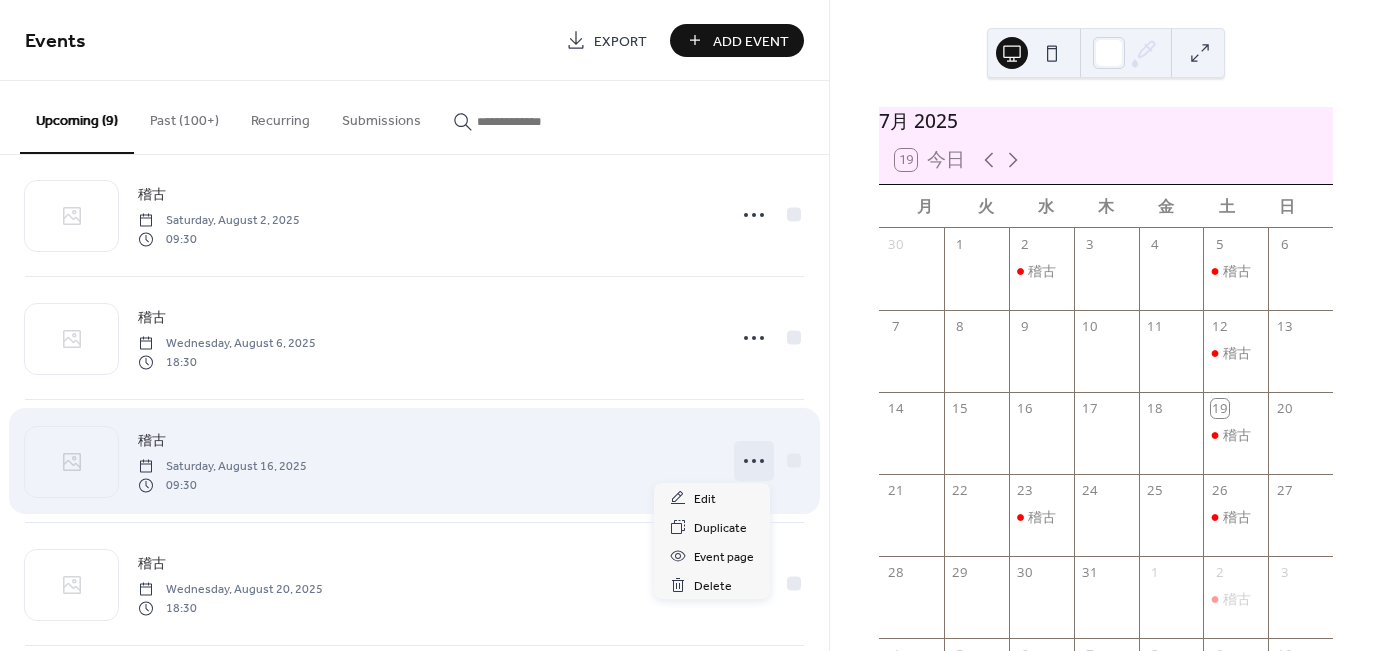 click 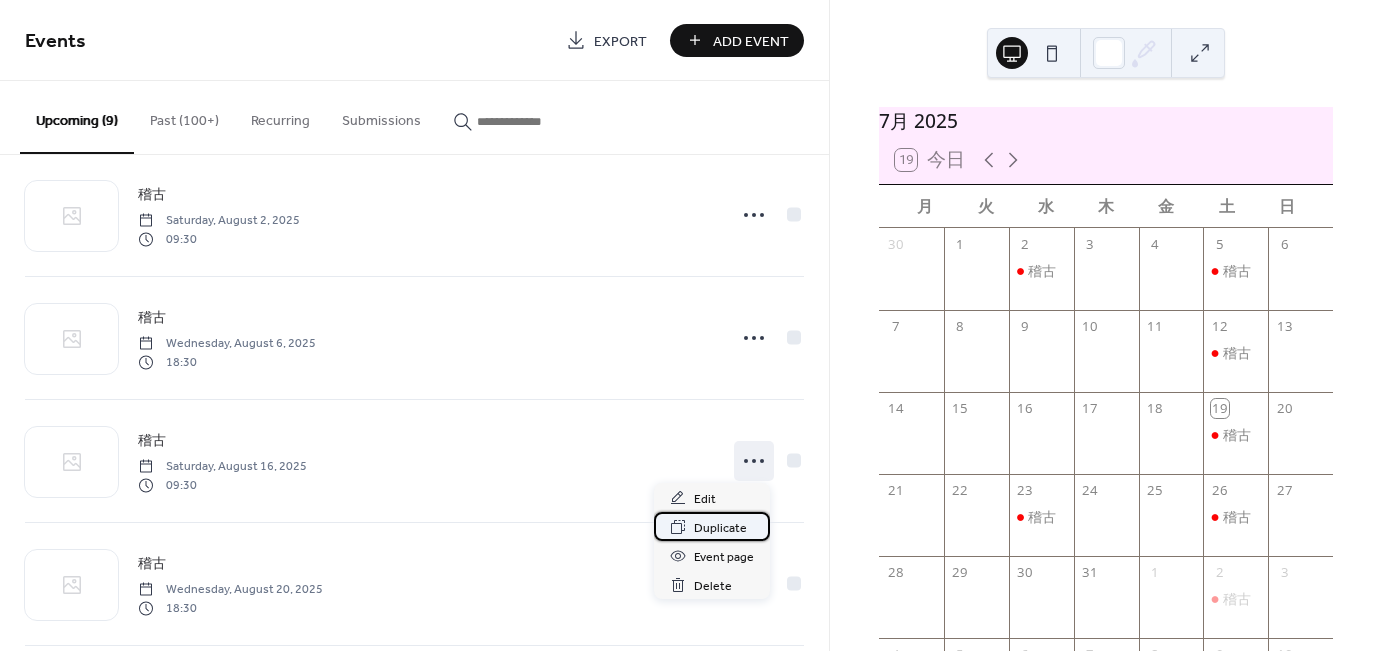 click on "Duplicate" at bounding box center (720, 528) 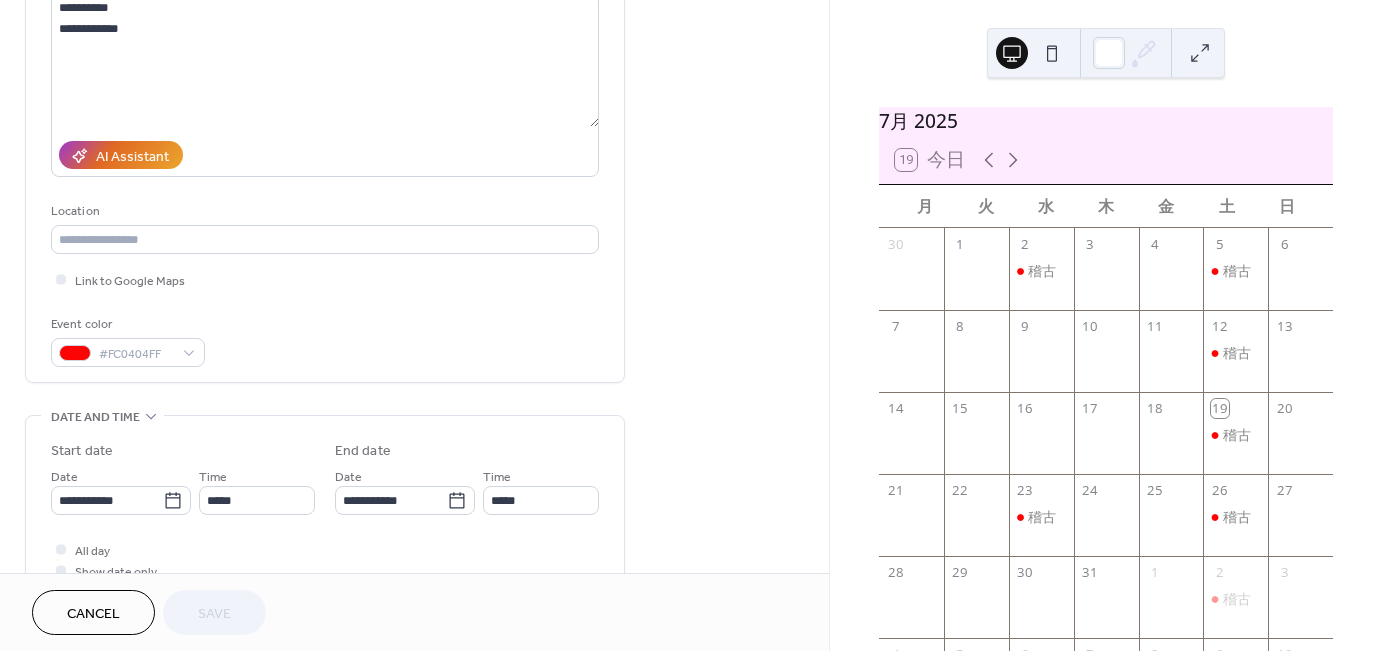 scroll, scrollTop: 300, scrollLeft: 0, axis: vertical 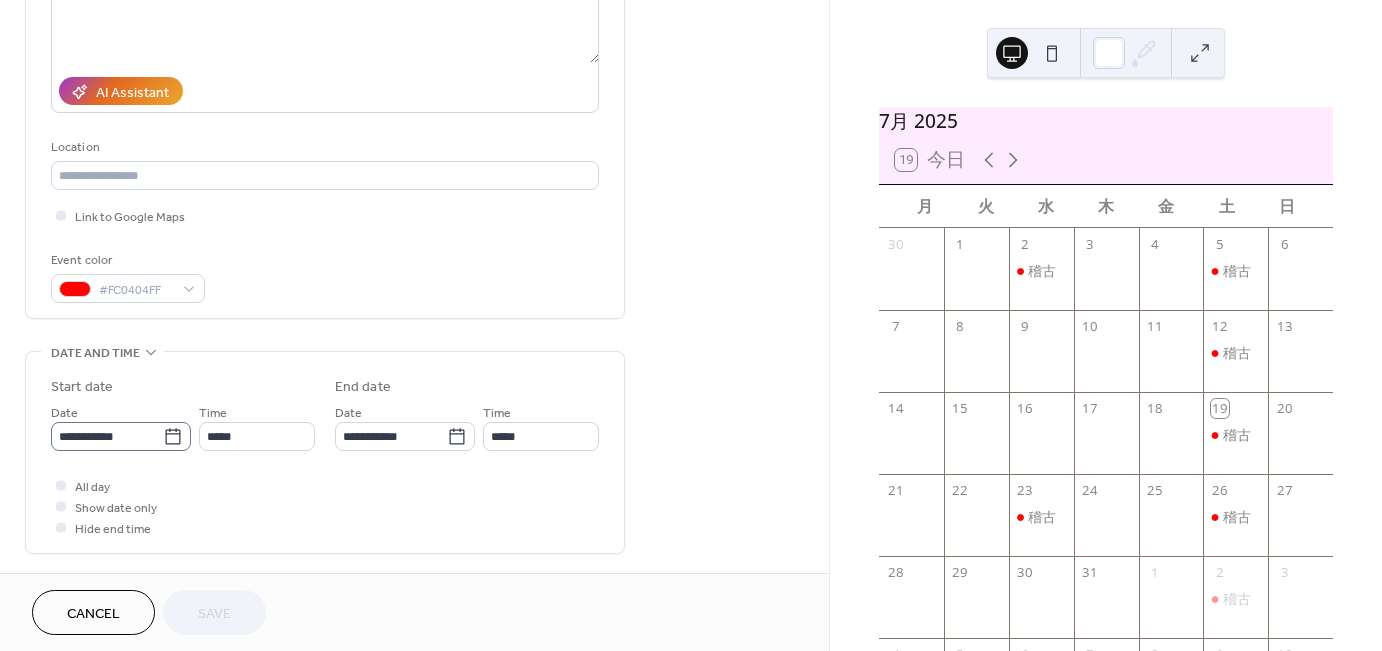 click 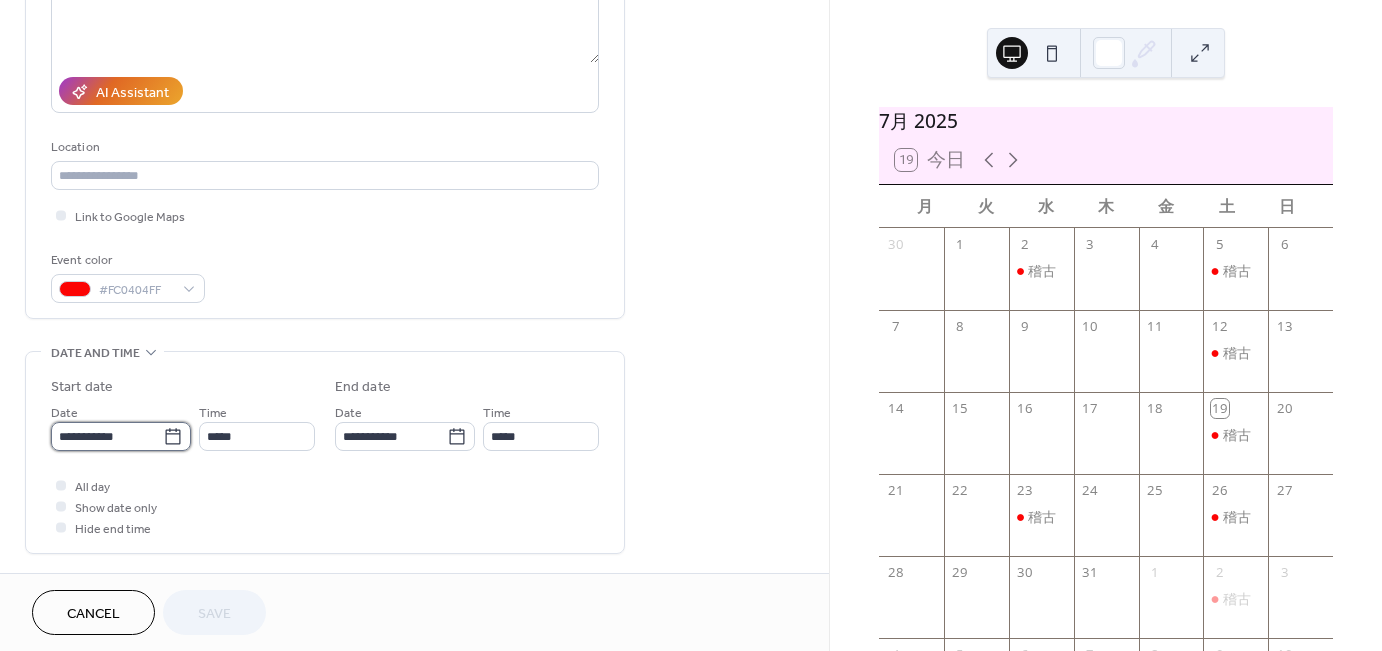 click on "**********" at bounding box center (107, 436) 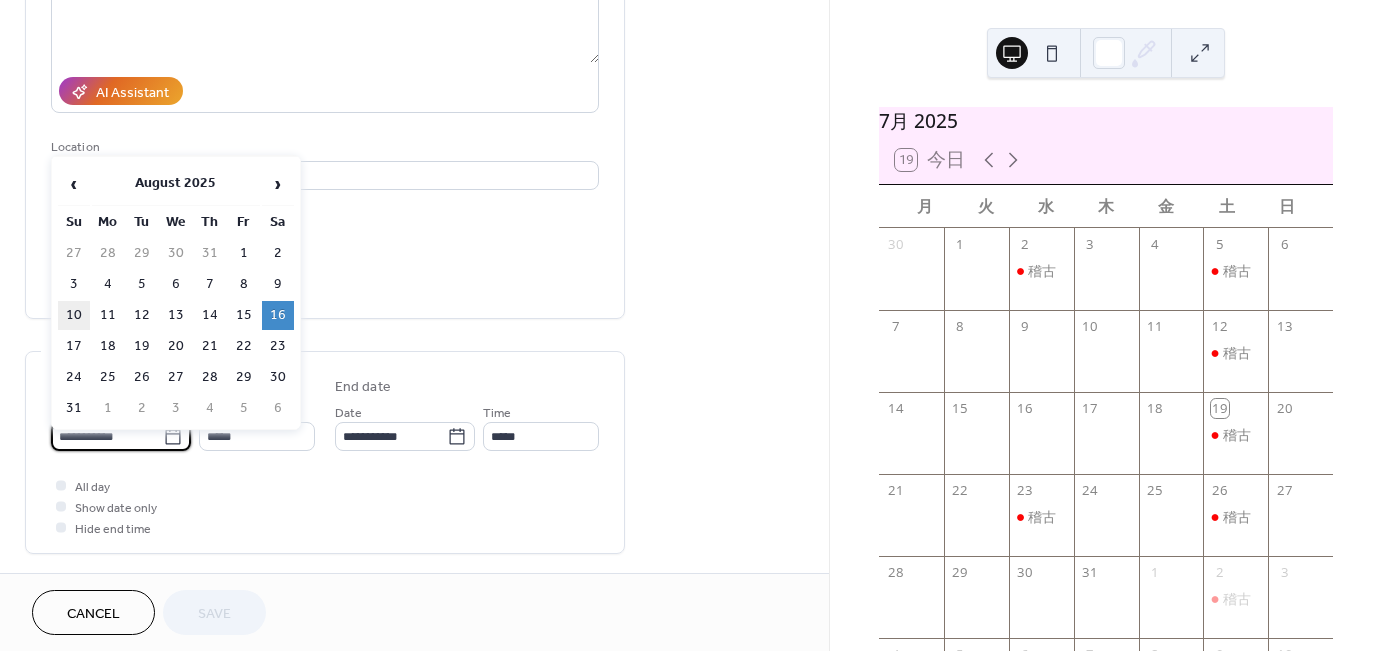 click on "10" at bounding box center [74, 315] 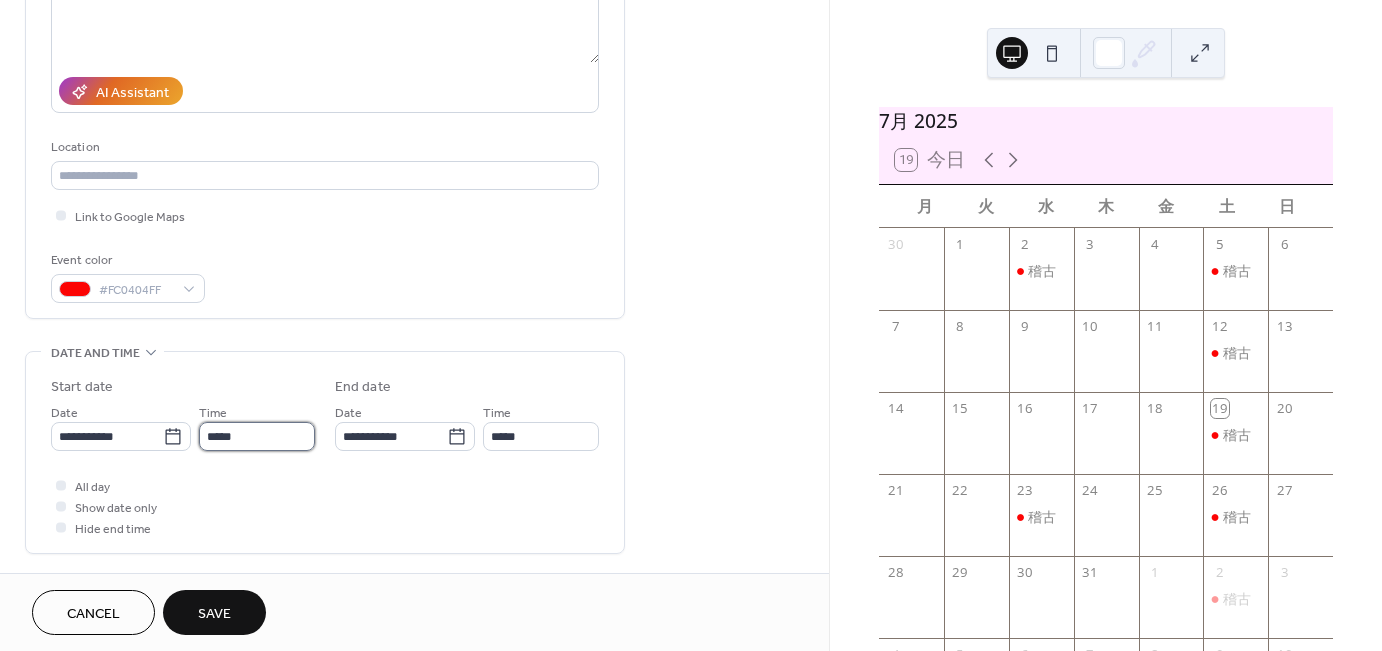click on "*****" at bounding box center [257, 436] 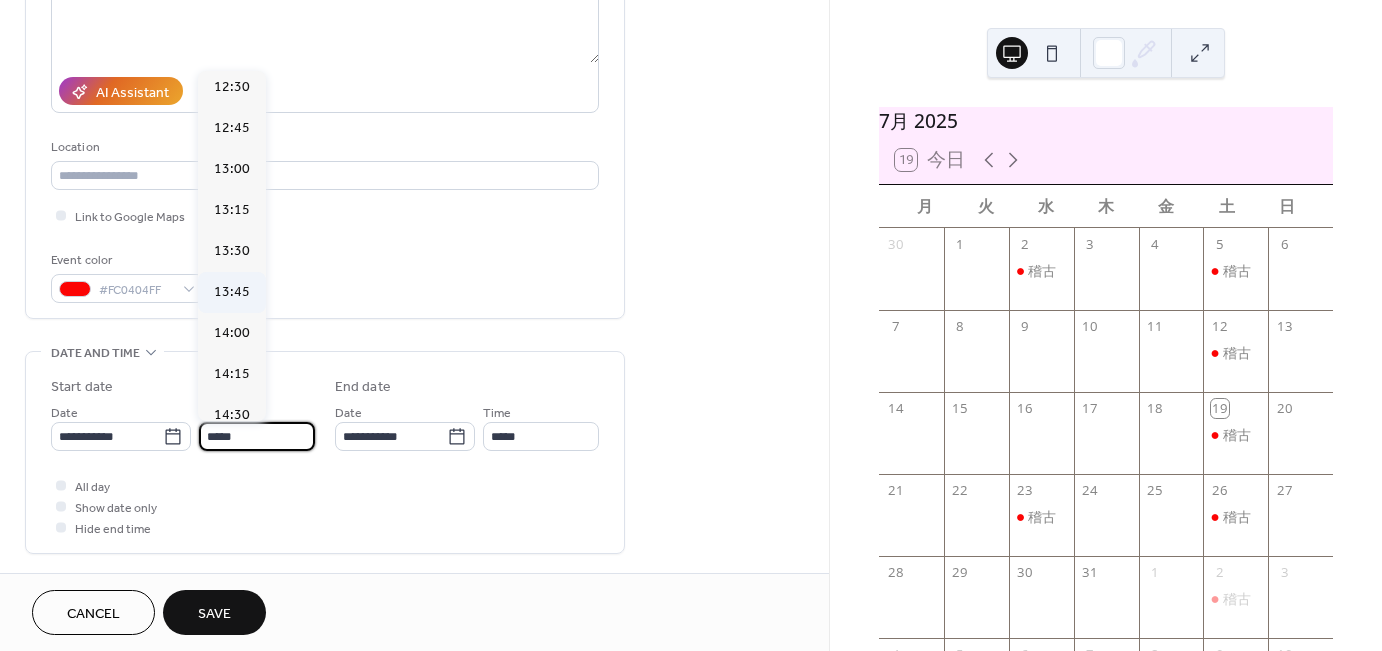 scroll, scrollTop: 2058, scrollLeft: 0, axis: vertical 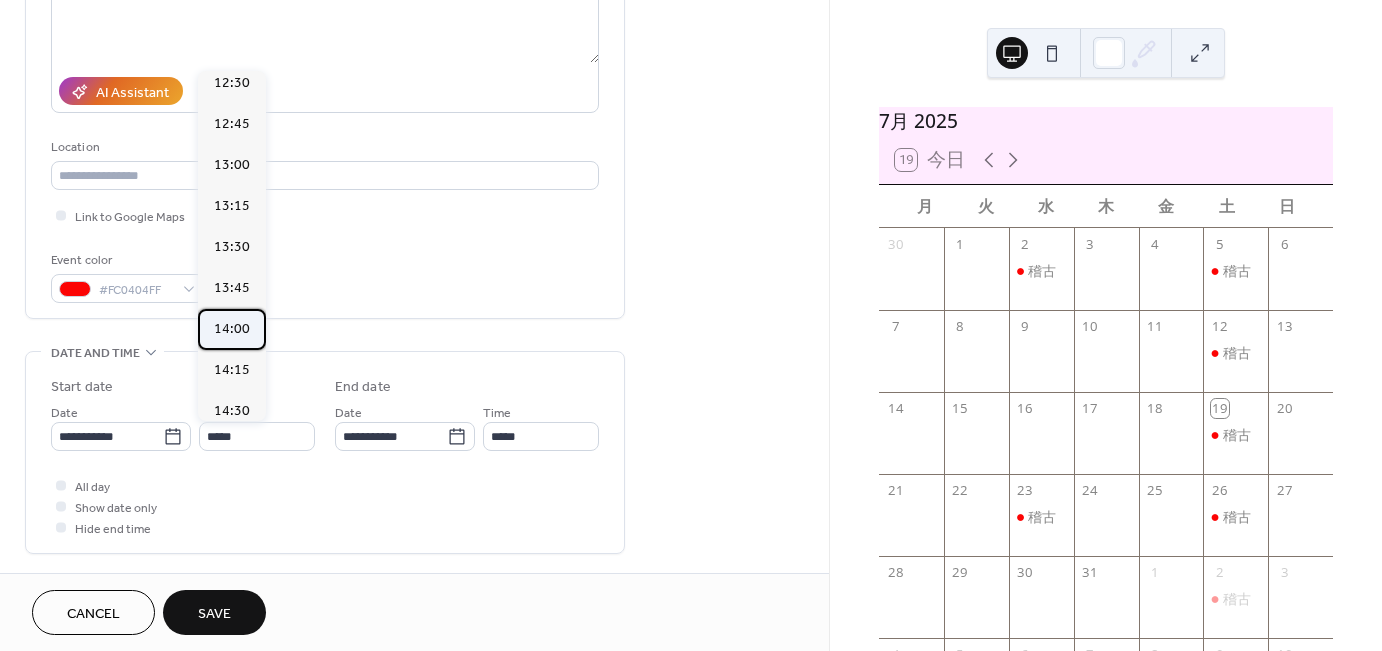 click on "14:00" at bounding box center [232, 329] 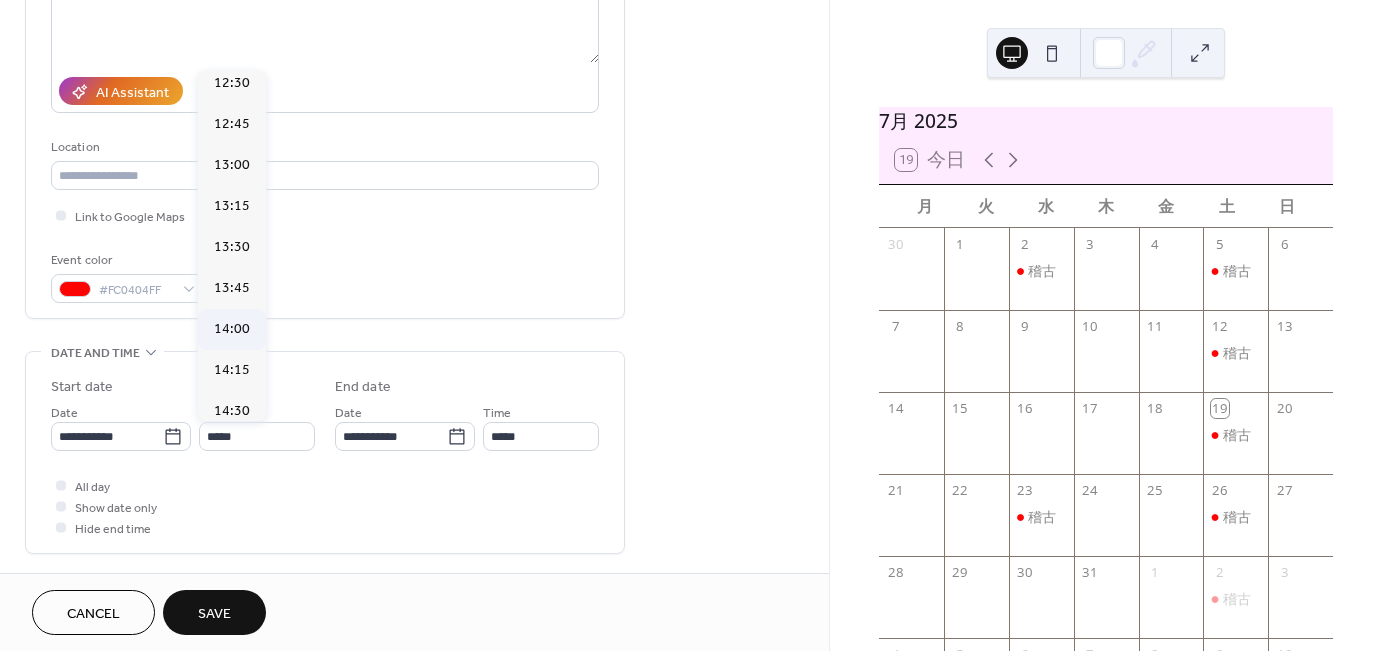 type on "*****" 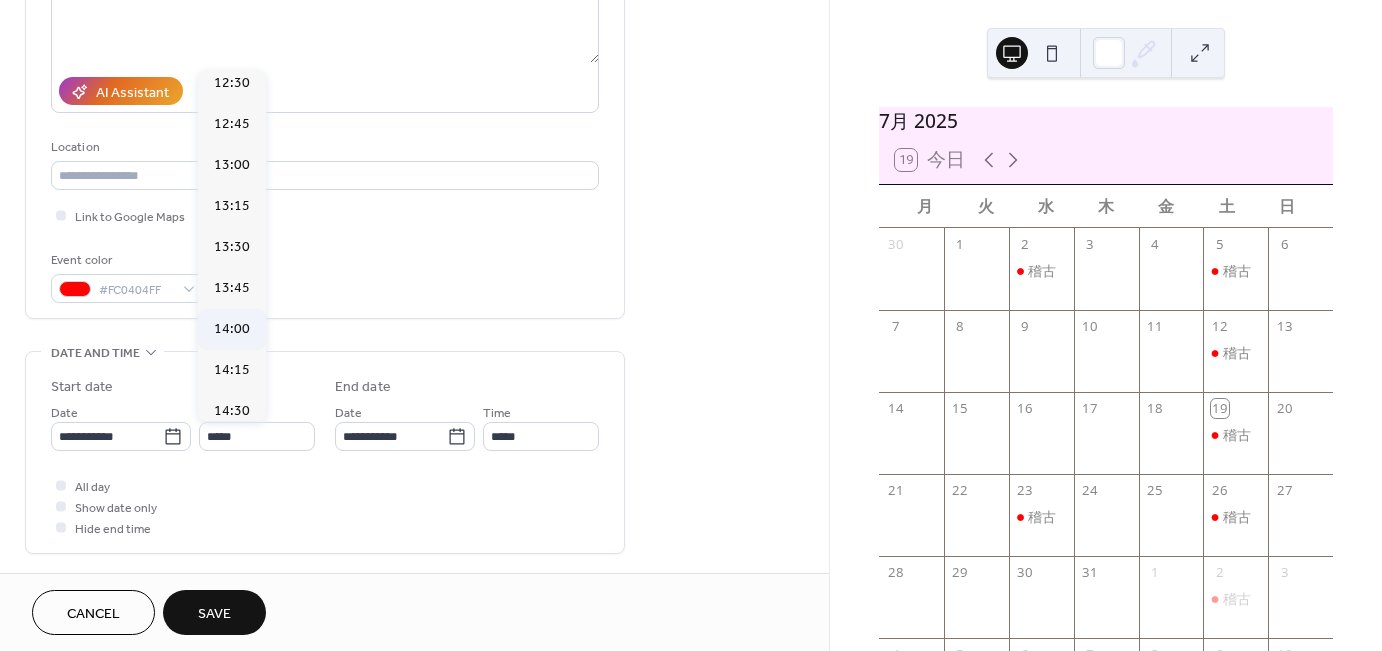 type on "*****" 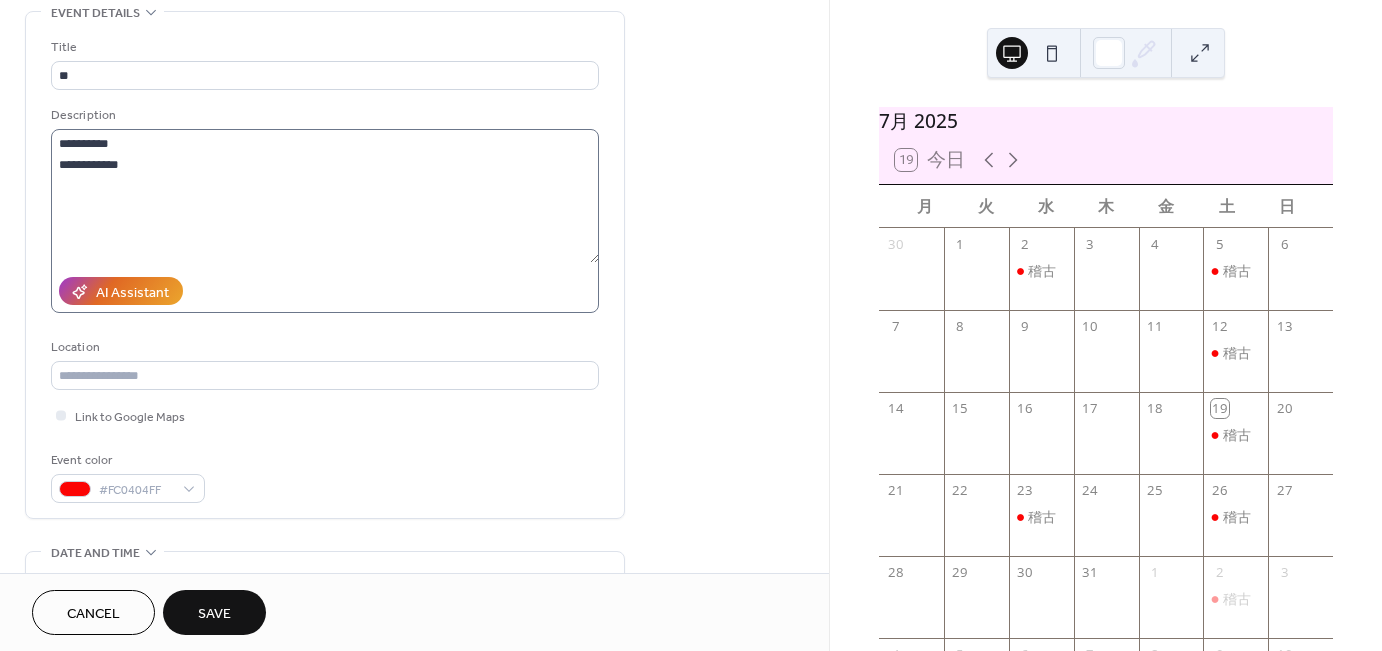 scroll, scrollTop: 100, scrollLeft: 0, axis: vertical 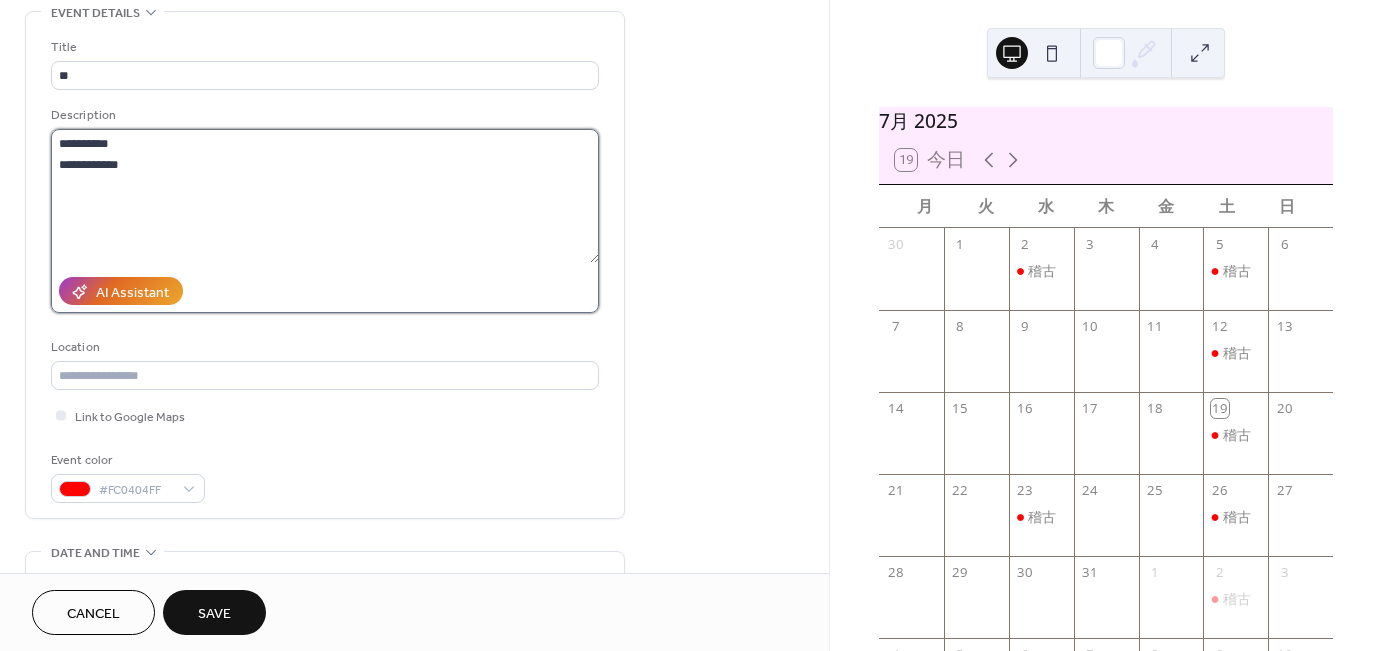 click on "**********" at bounding box center [325, 196] 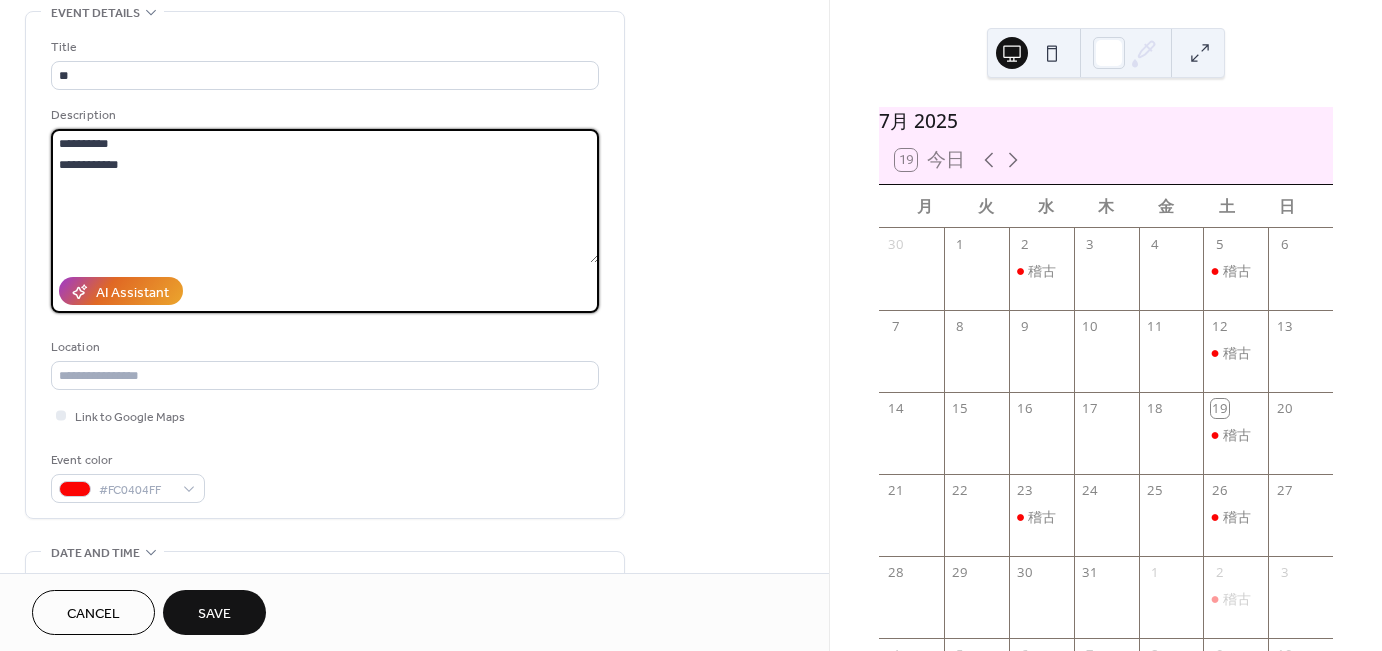 drag, startPoint x: 272, startPoint y: 170, endPoint x: 55, endPoint y: 163, distance: 217.11287 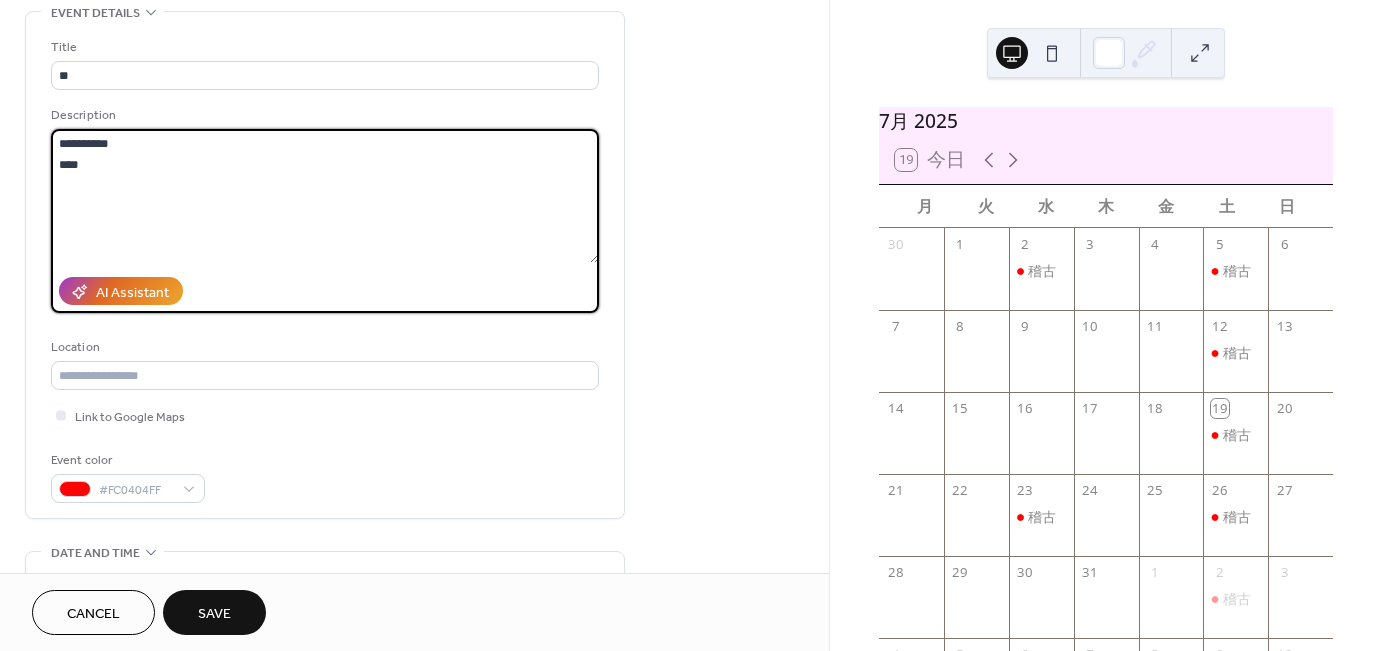 type on "**********" 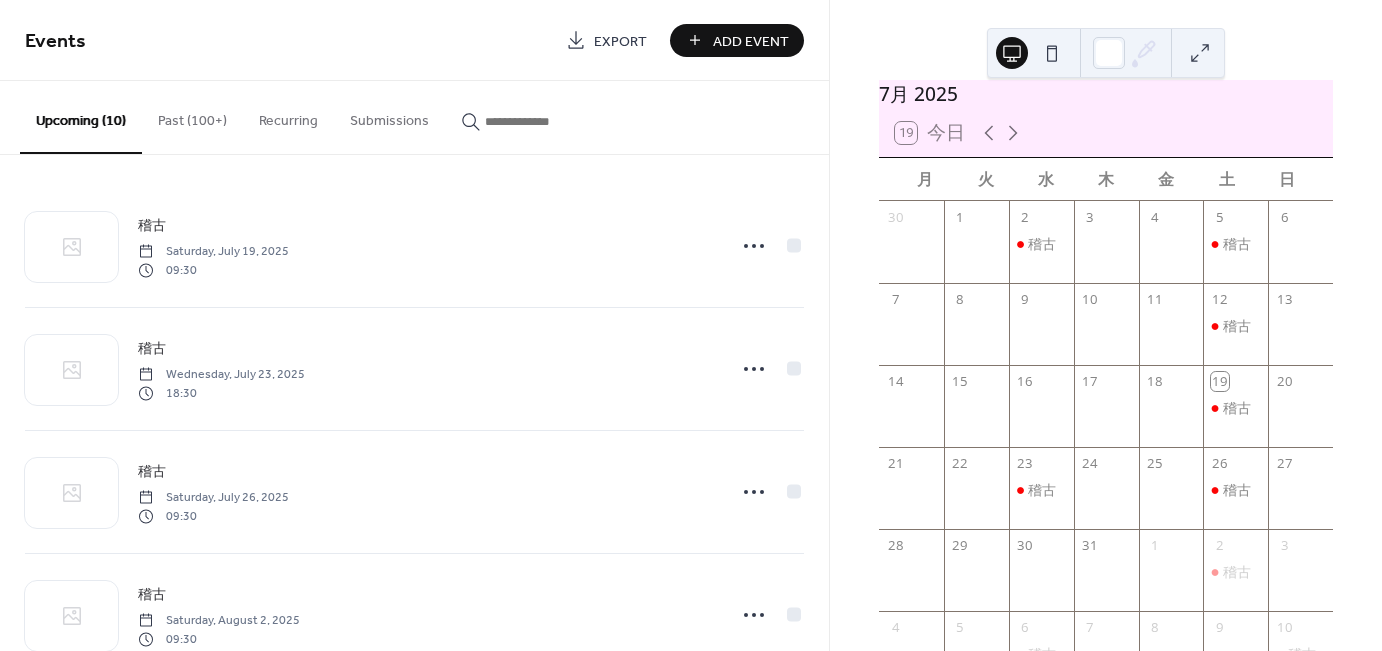 scroll, scrollTop: 0, scrollLeft: 0, axis: both 